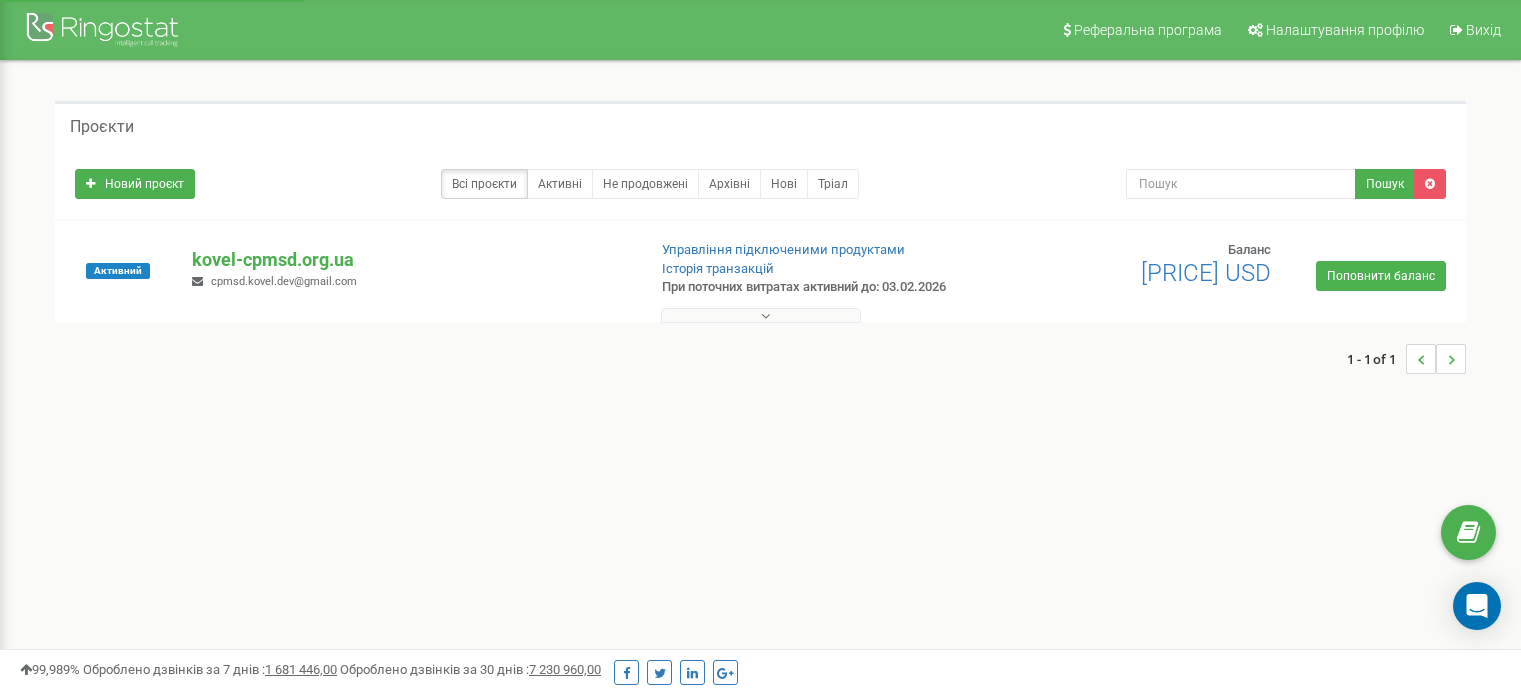 scroll, scrollTop: 0, scrollLeft: 0, axis: both 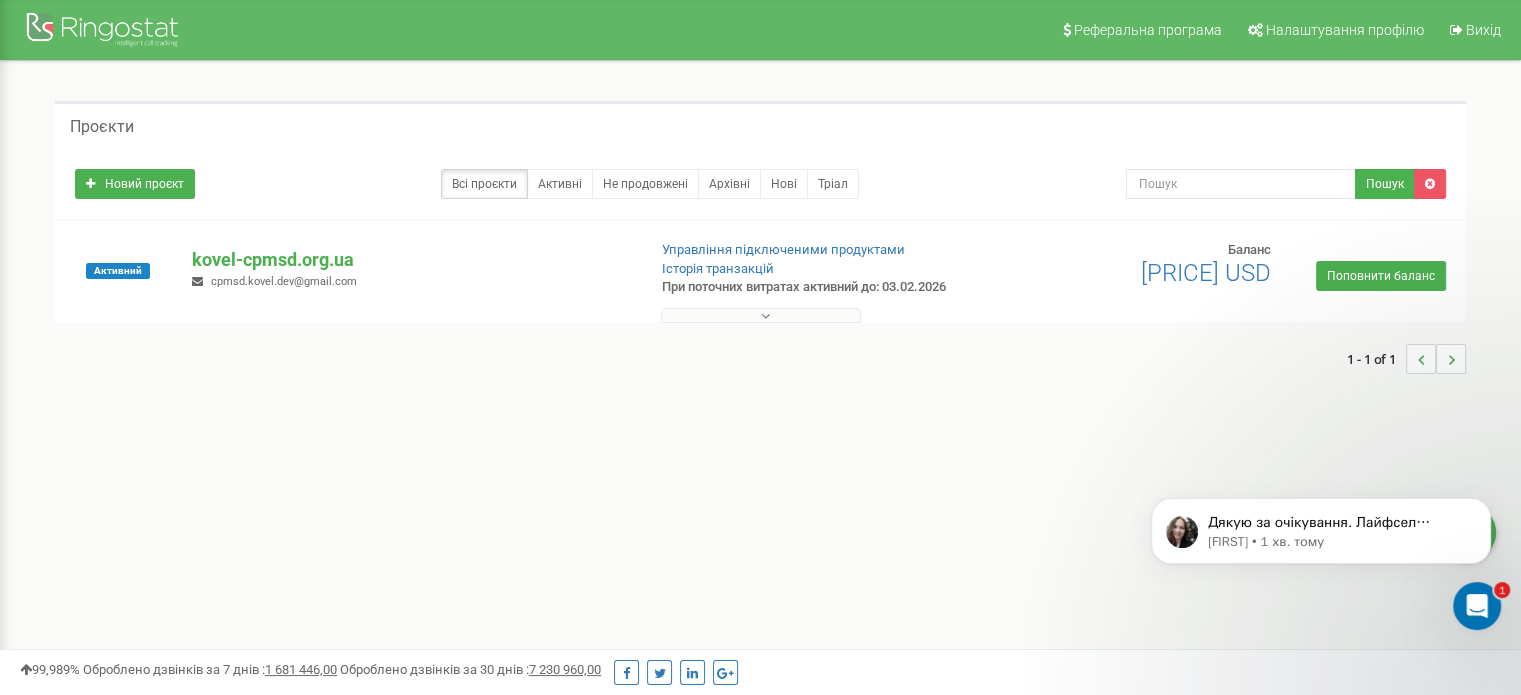 click at bounding box center (1477, 606) 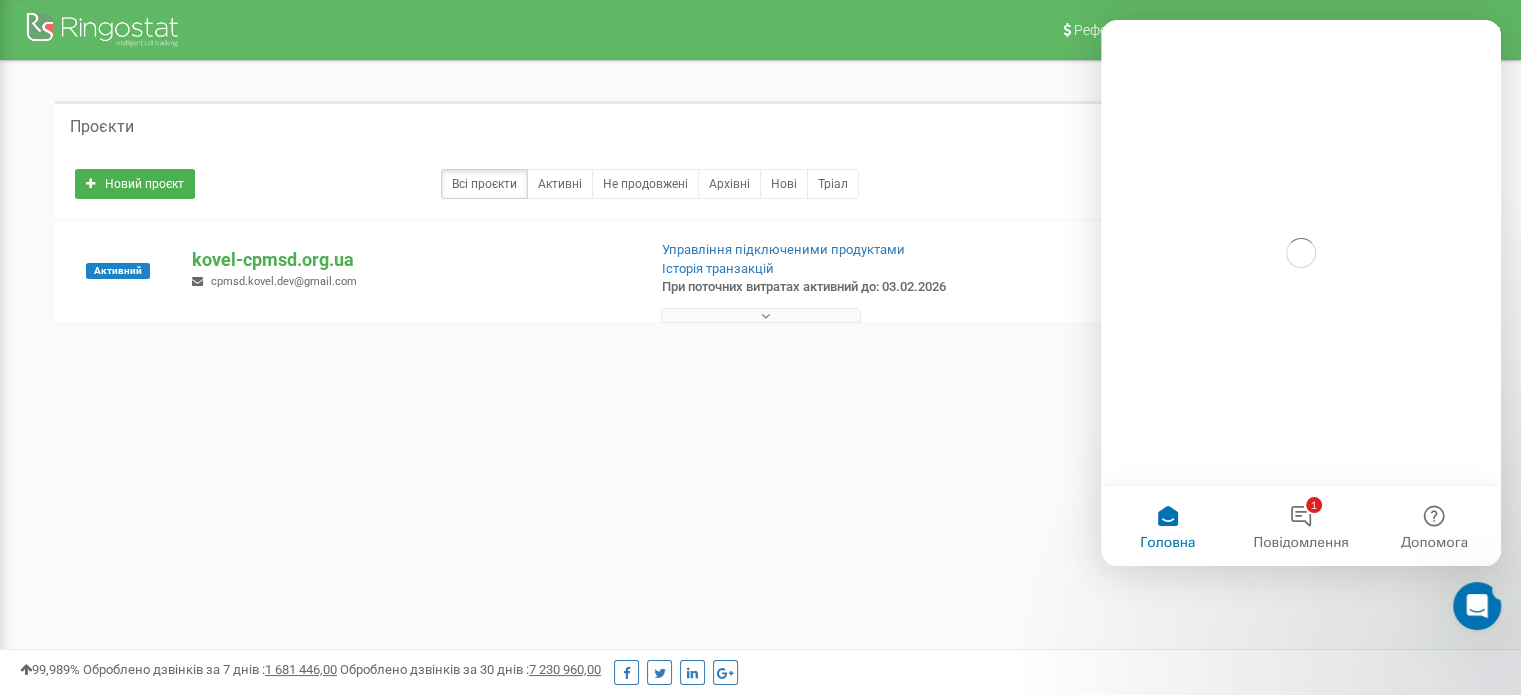 scroll, scrollTop: 0, scrollLeft: 0, axis: both 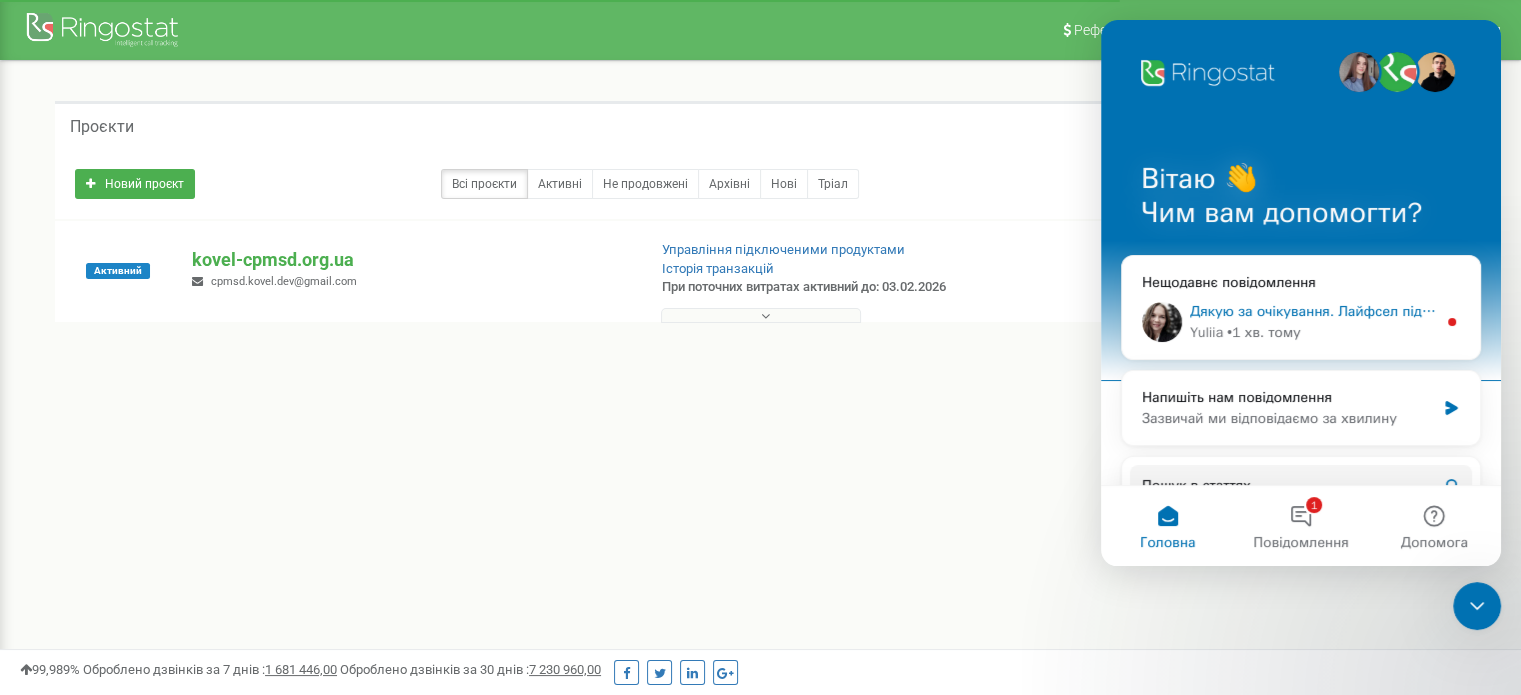 click on "Дякую за очікування. Лайфсел підключив номер, надсилаю qr-код для активації номеру.  Також прошу уточнити, за ким з менеджерів закріпити цей номер? Якщо потрібно додати нового менеджера в проєкт, то прошу одразу написати нам дані для його підключення (email та ПІБ) [FIRST] [LAST] •  1 хв. тому" at bounding box center (1301, 322) 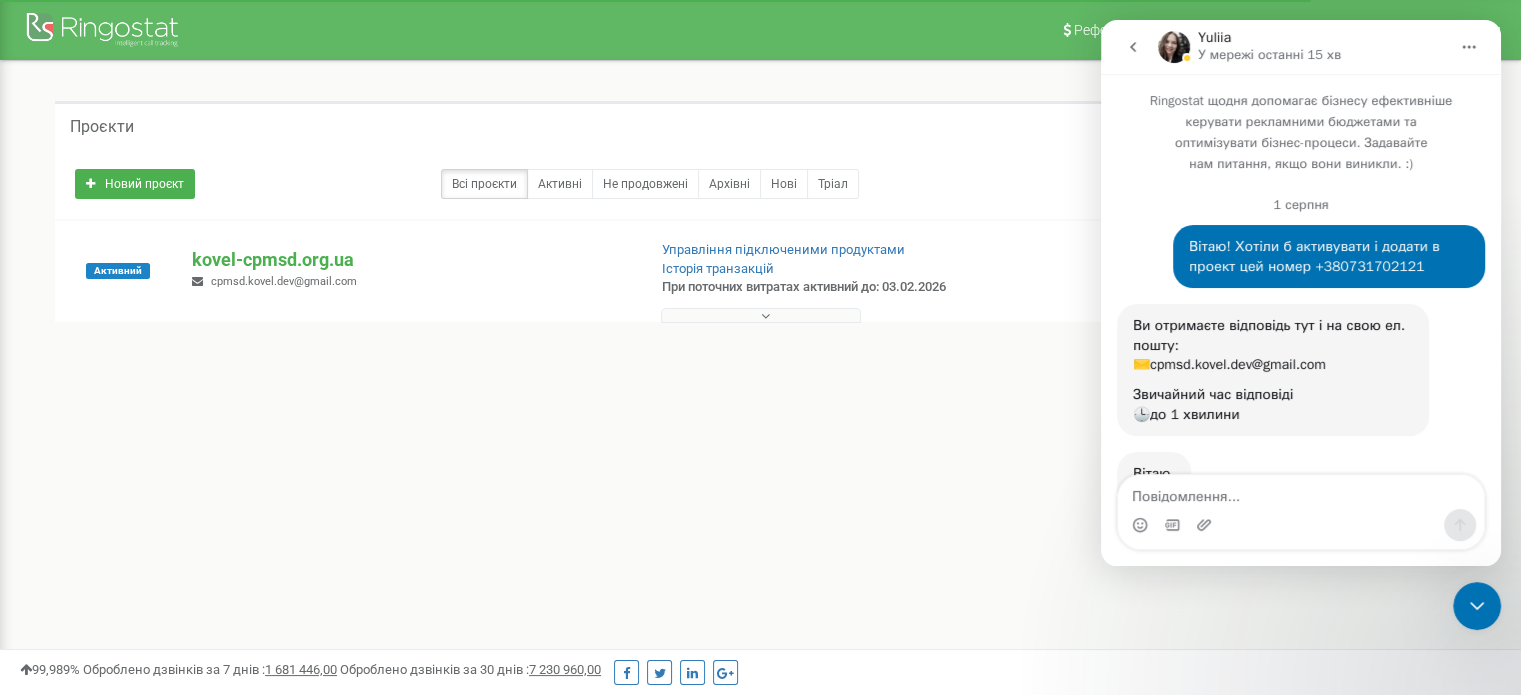 scroll, scrollTop: 2, scrollLeft: 0, axis: vertical 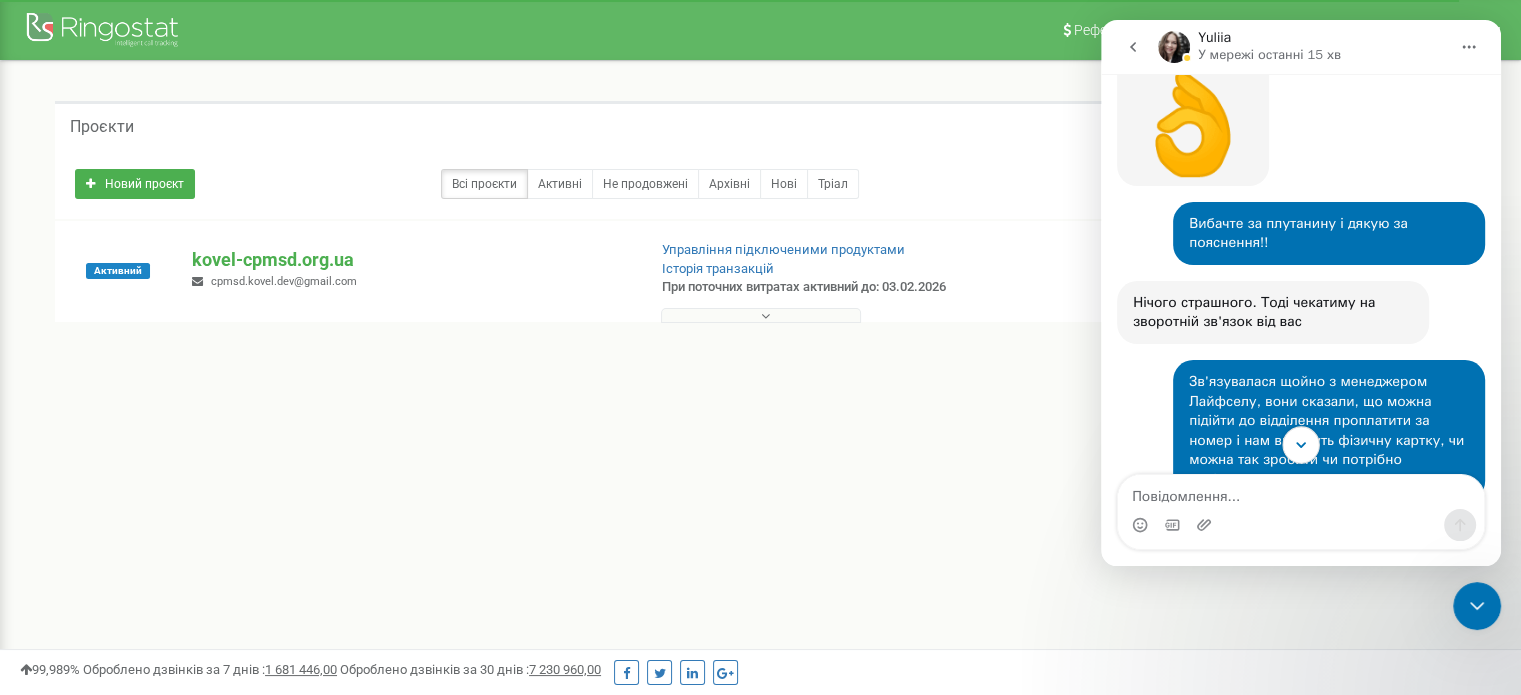 click 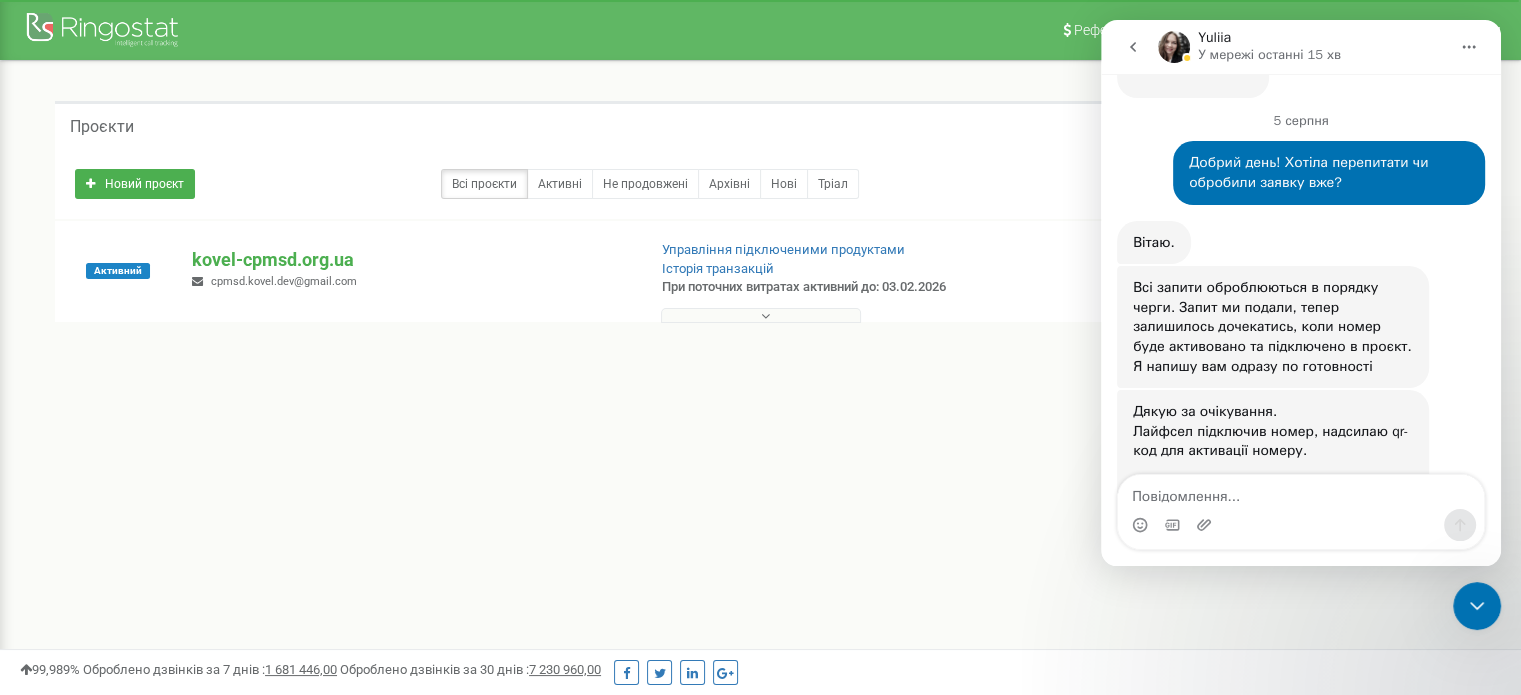 scroll, scrollTop: 7698, scrollLeft: 0, axis: vertical 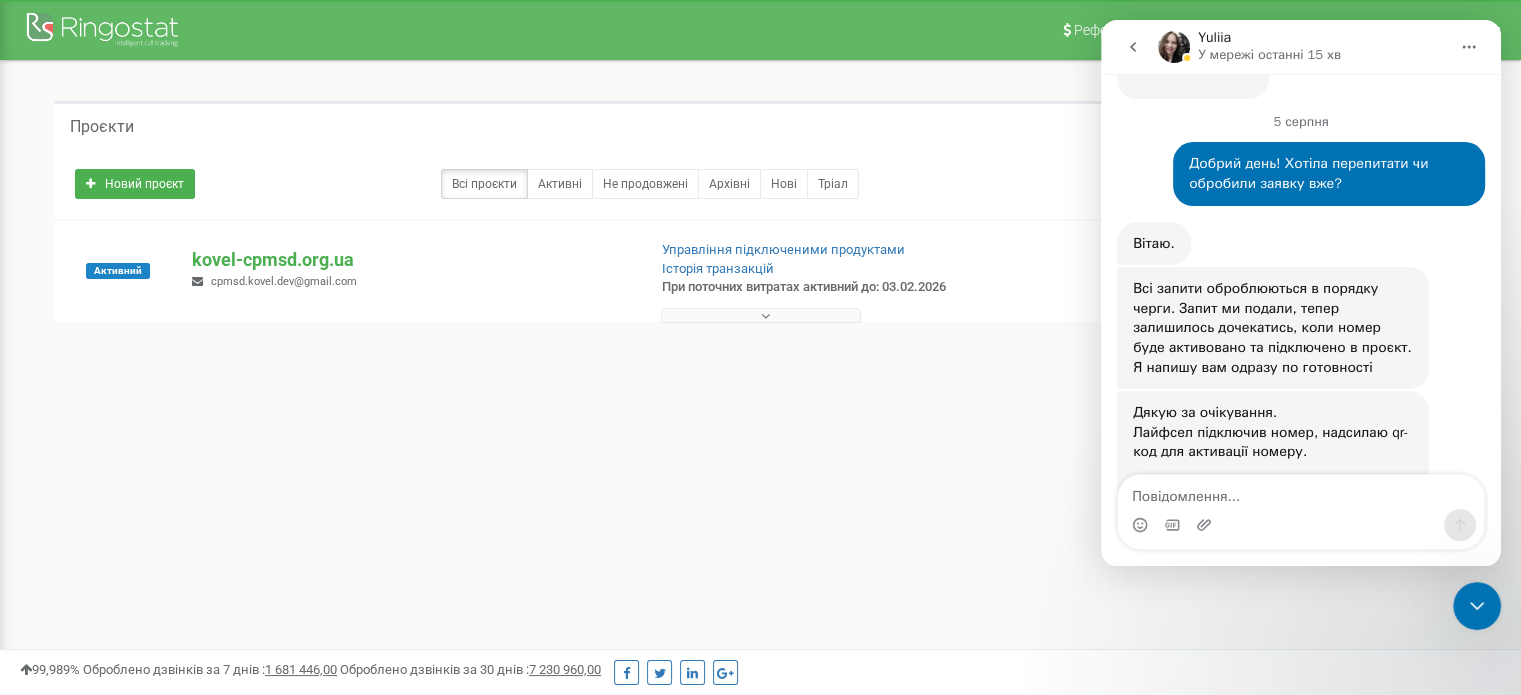 click on "eSIM_QR_co...[NUMBER].pdf" at bounding box center (1241, 600) 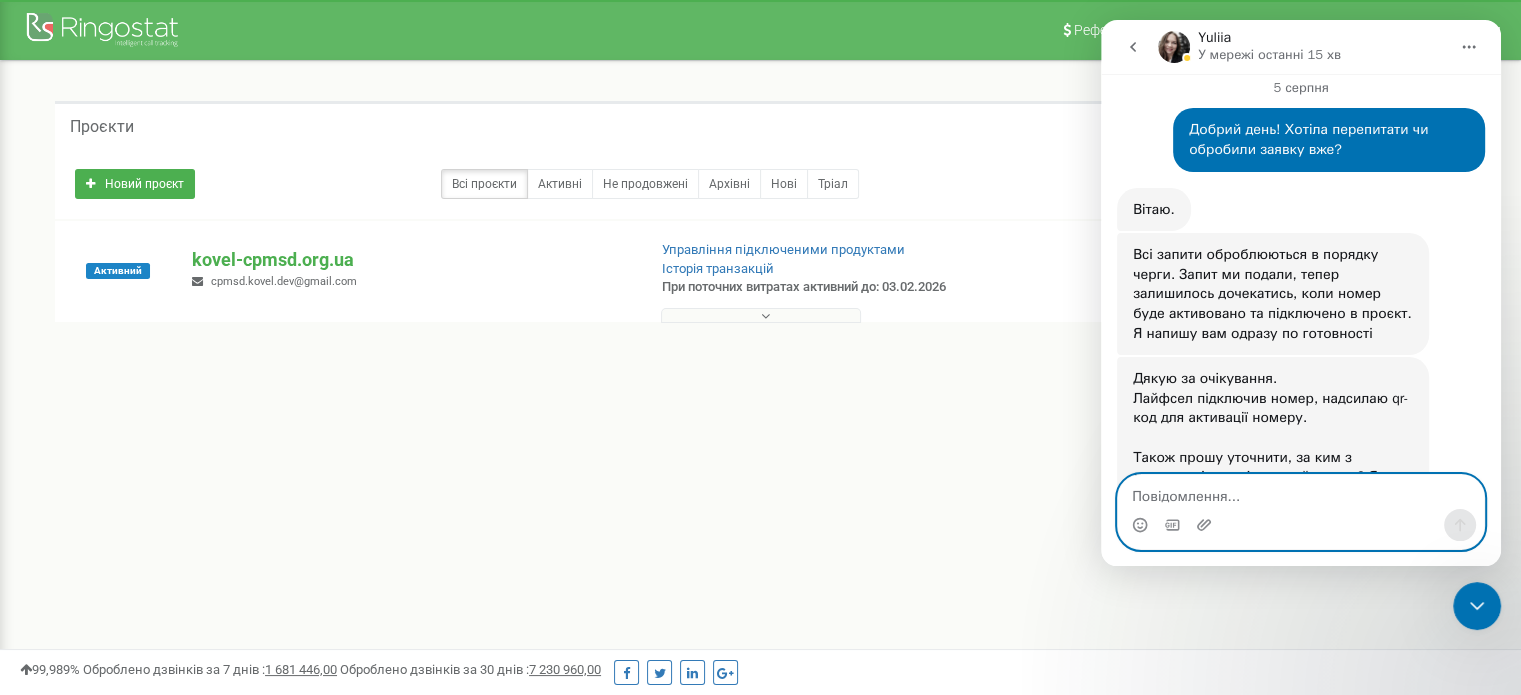 click at bounding box center [1301, 492] 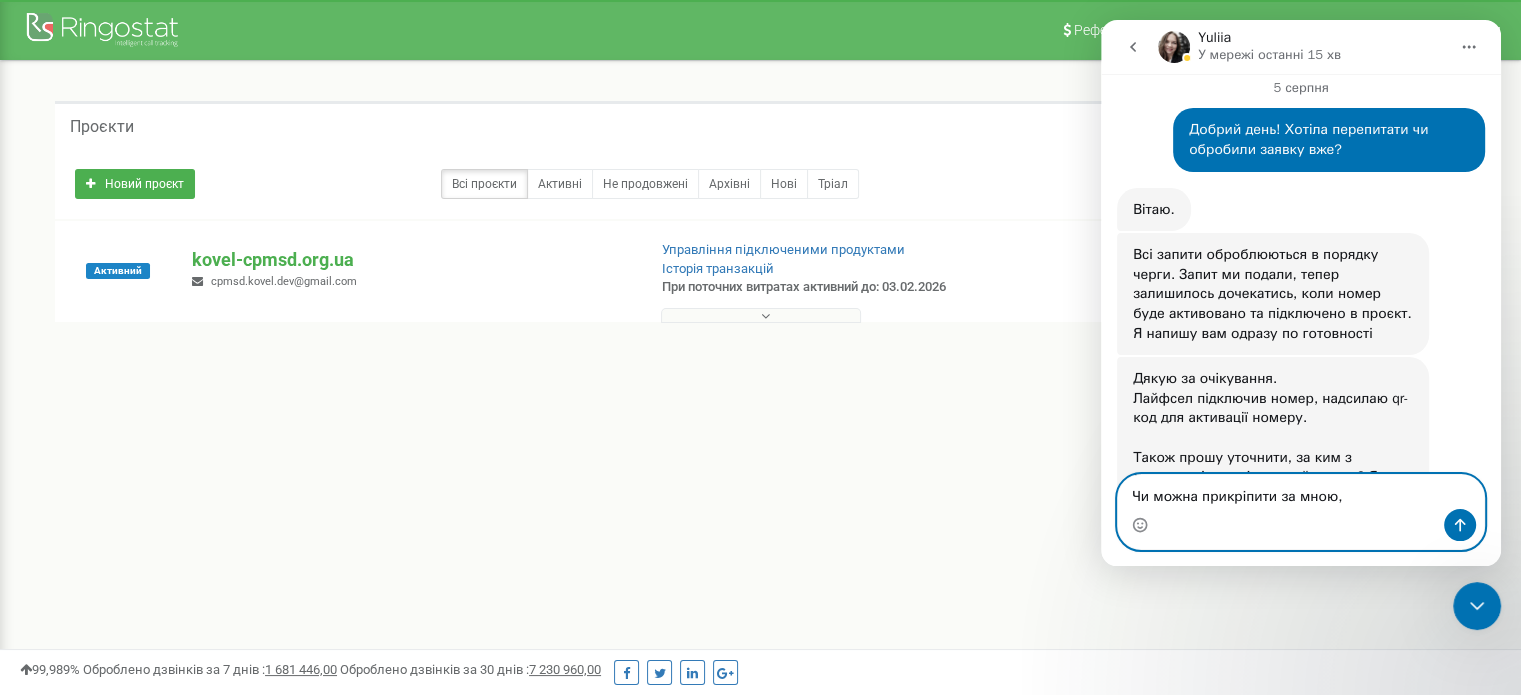 type on "Чи можна прикріпити за мною, х" 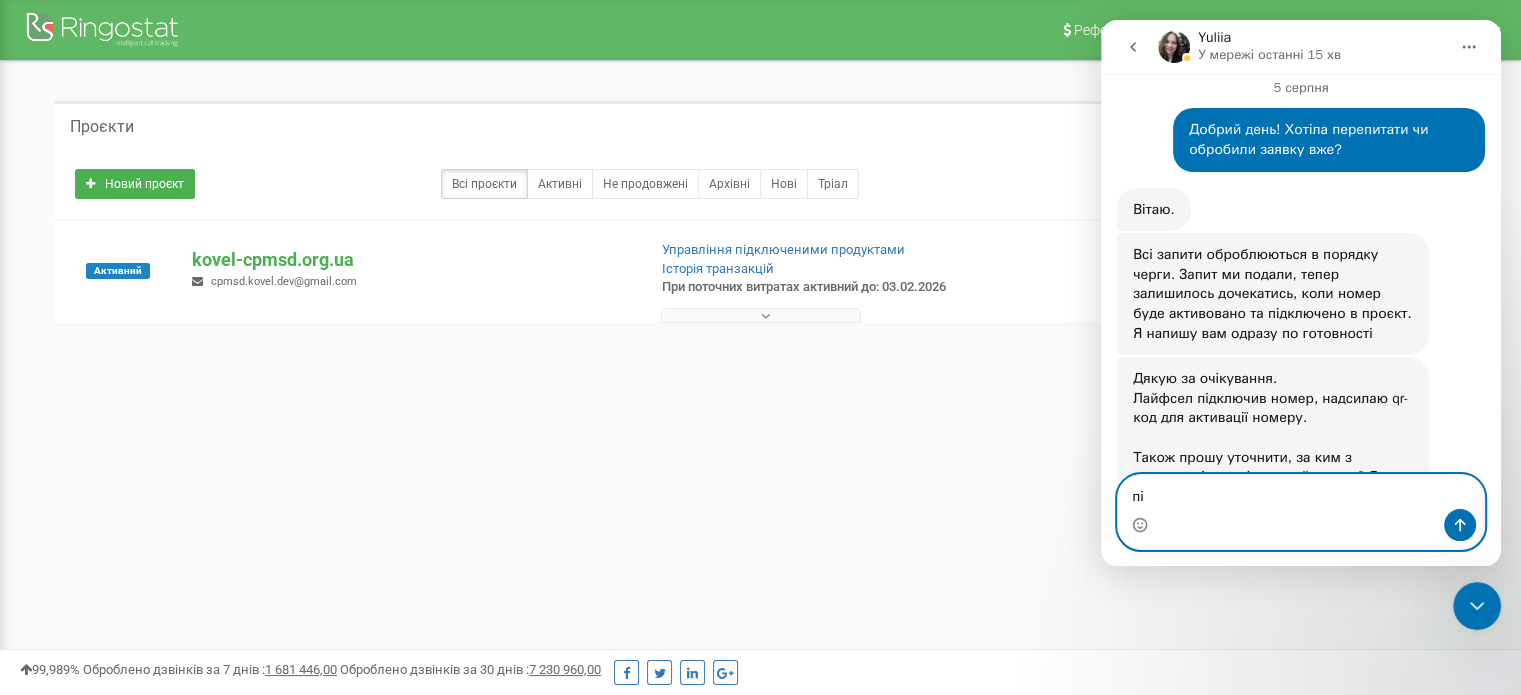type on "п" 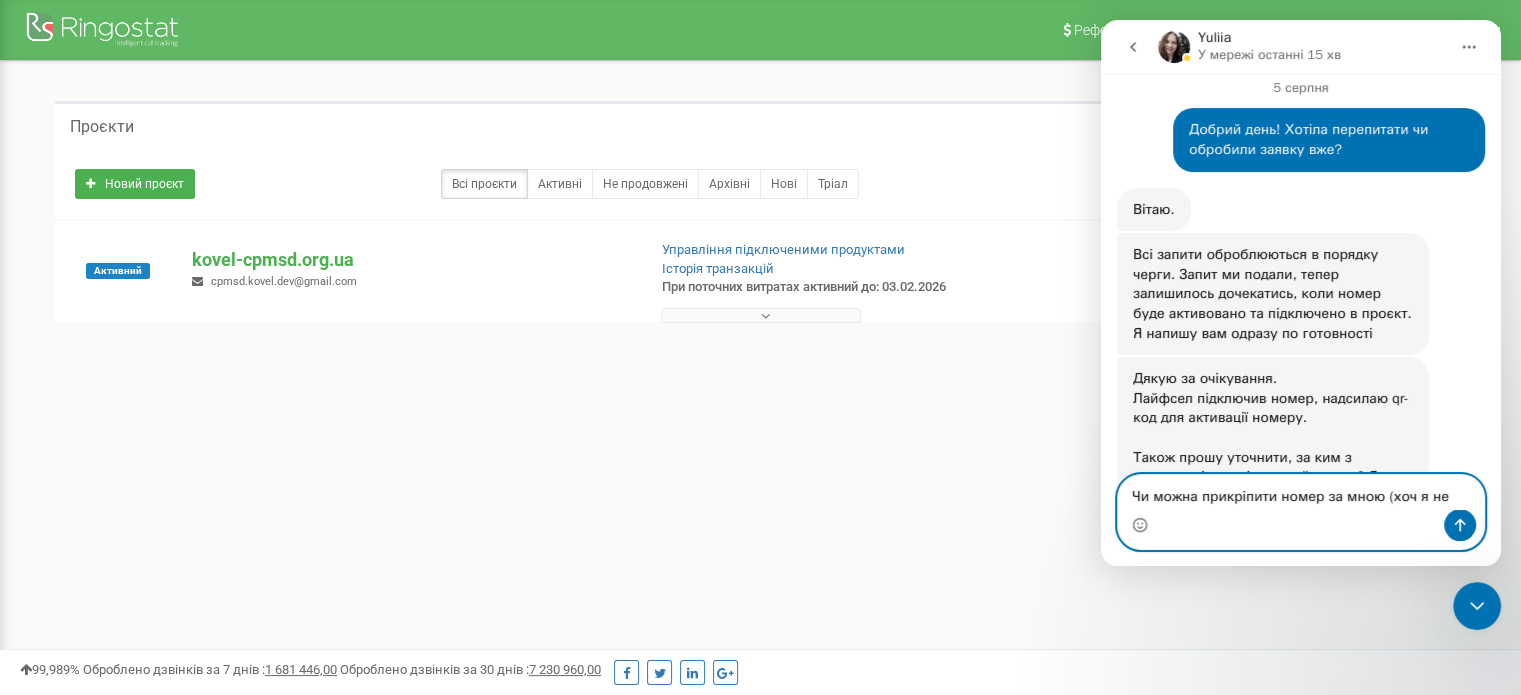 type on "Чи можна прикріпити номер за мною (хоч я не буду" 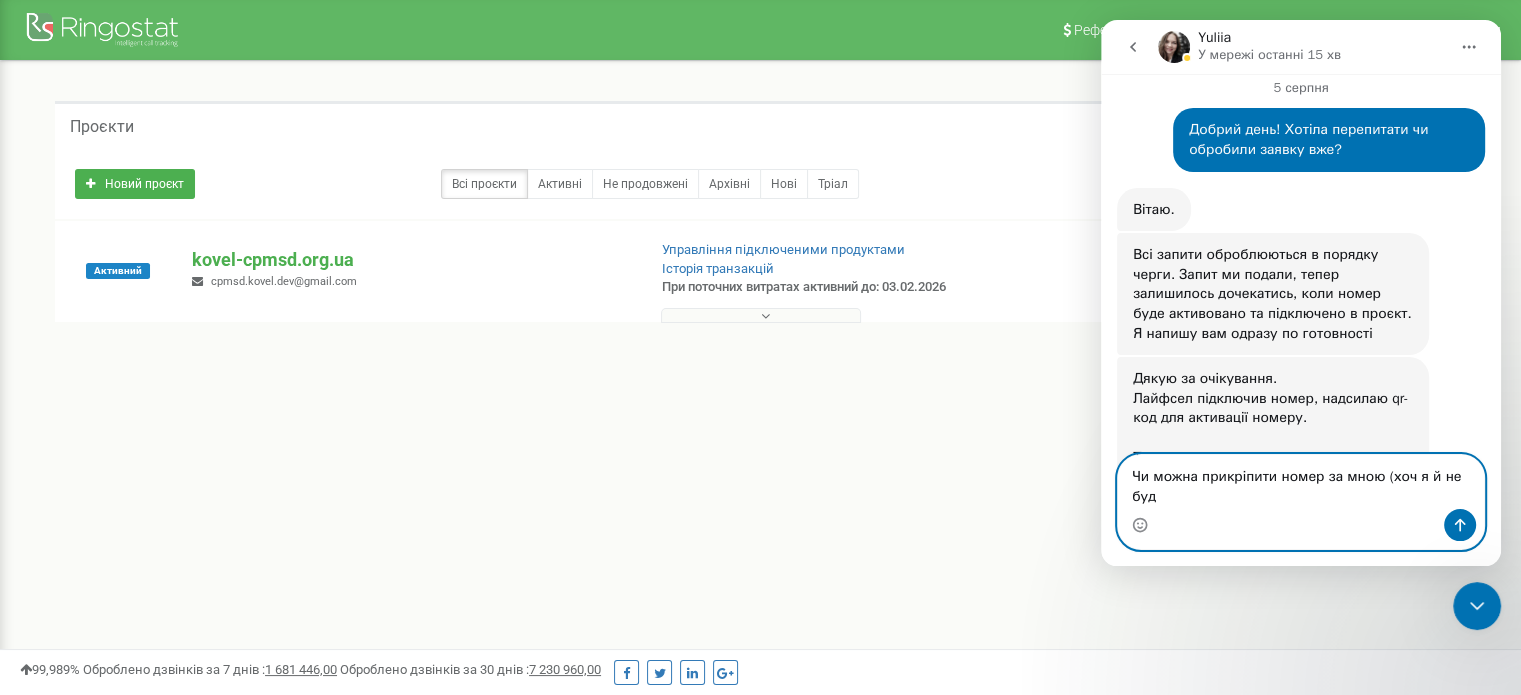 scroll, scrollTop: 7752, scrollLeft: 0, axis: vertical 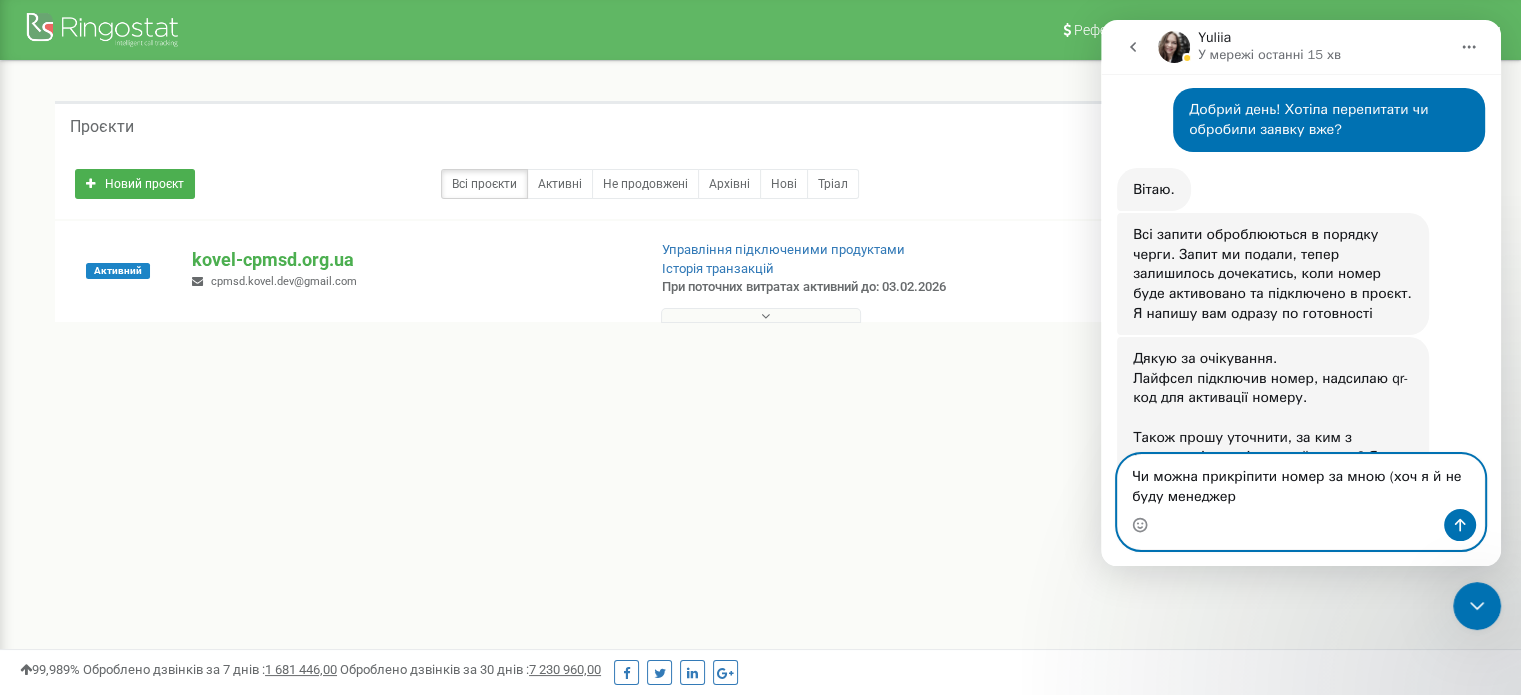 type on "Чи можна прикріпити номер за мною (хоч я й не буду менеджеро" 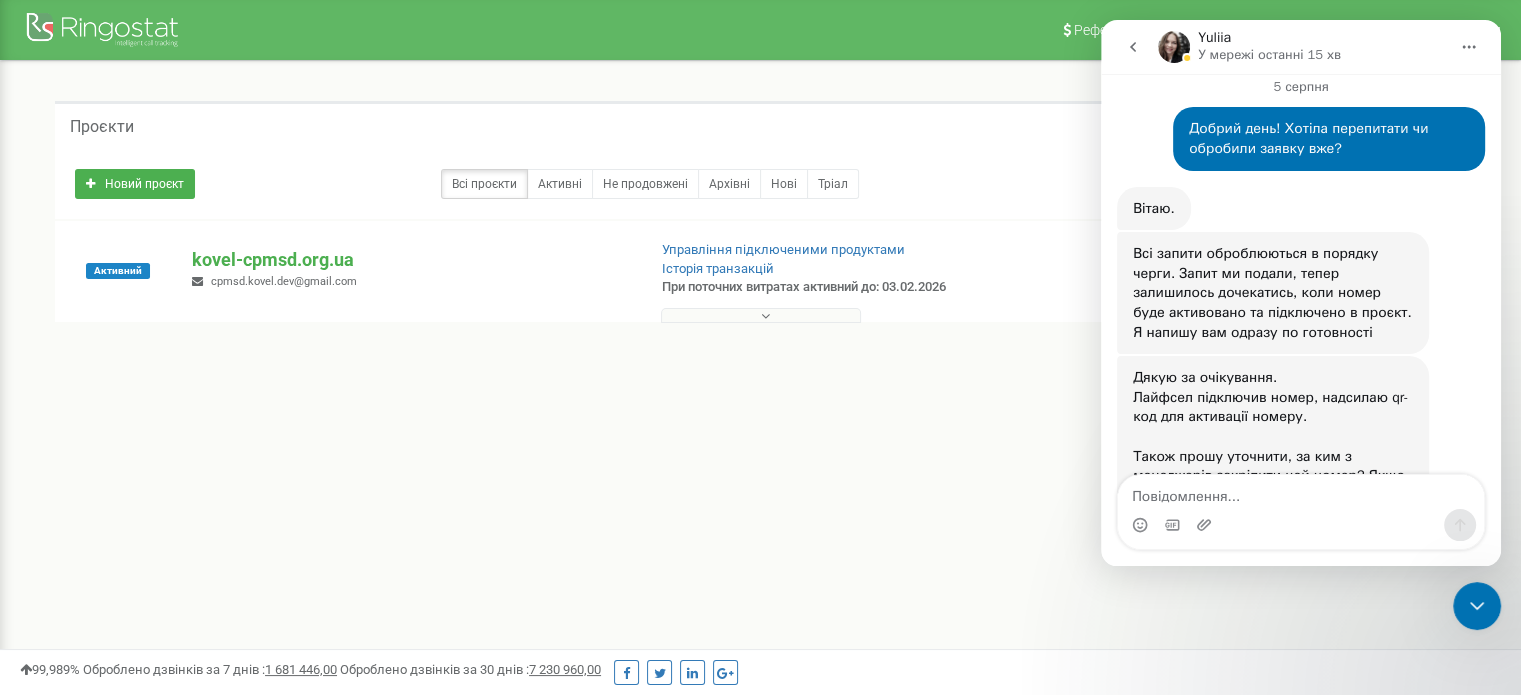 scroll, scrollTop: 7732, scrollLeft: 0, axis: vertical 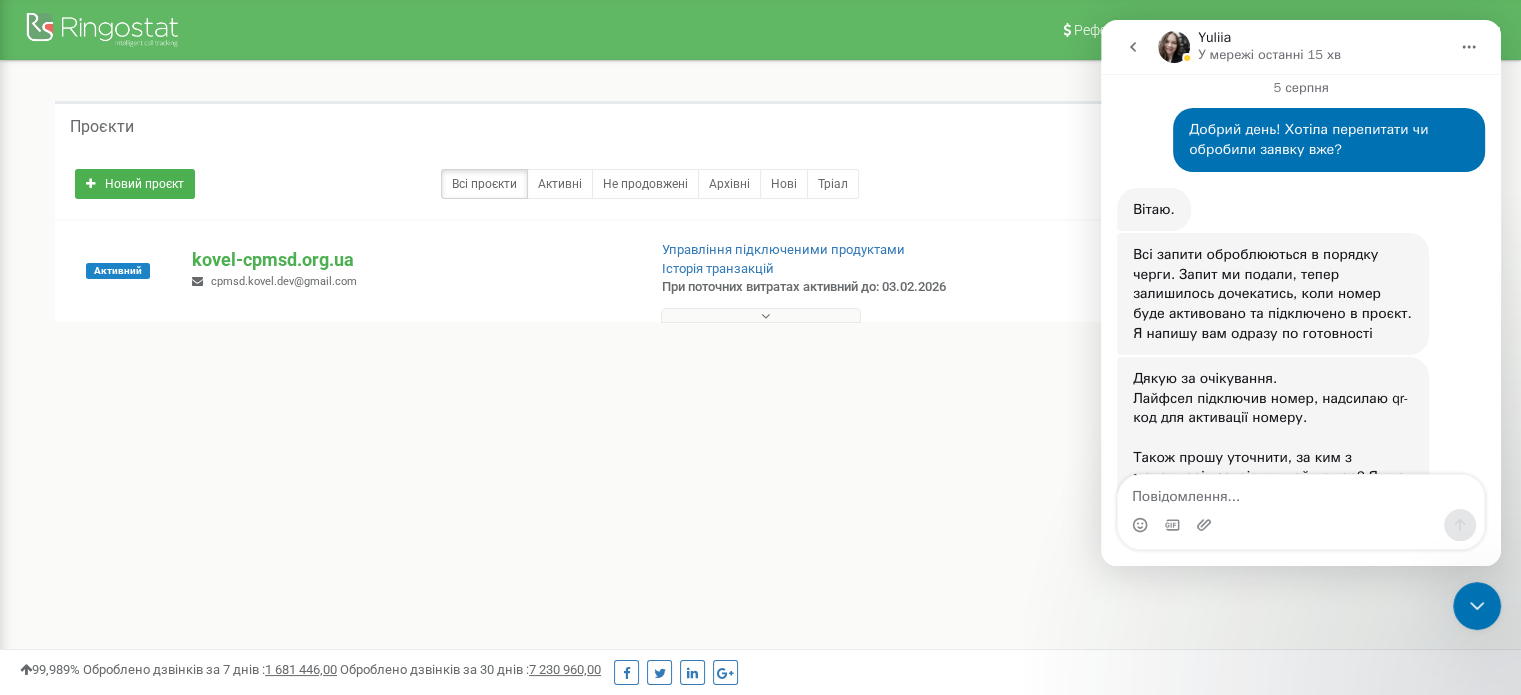 click on "eSIM_QR_co...[NUMBER].pdf" at bounding box center [1241, 566] 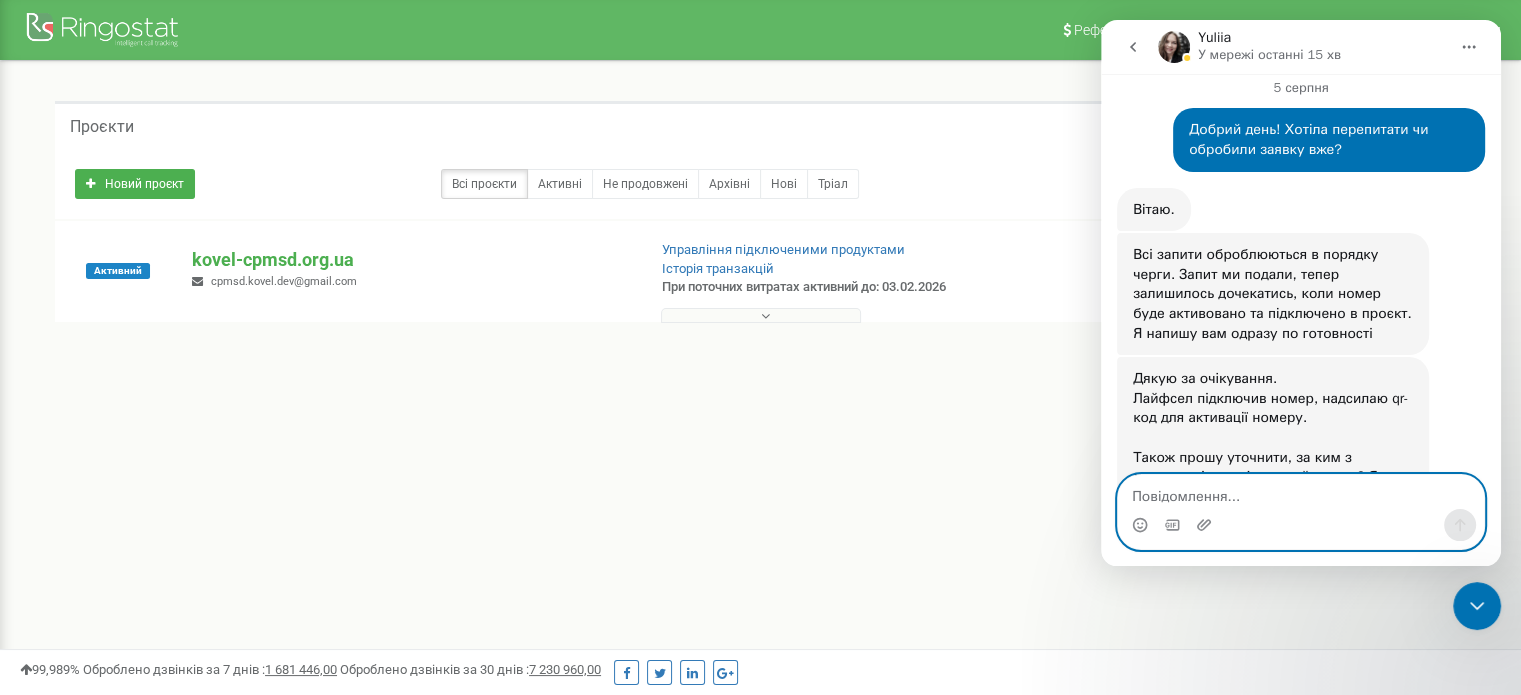 click at bounding box center (1301, 492) 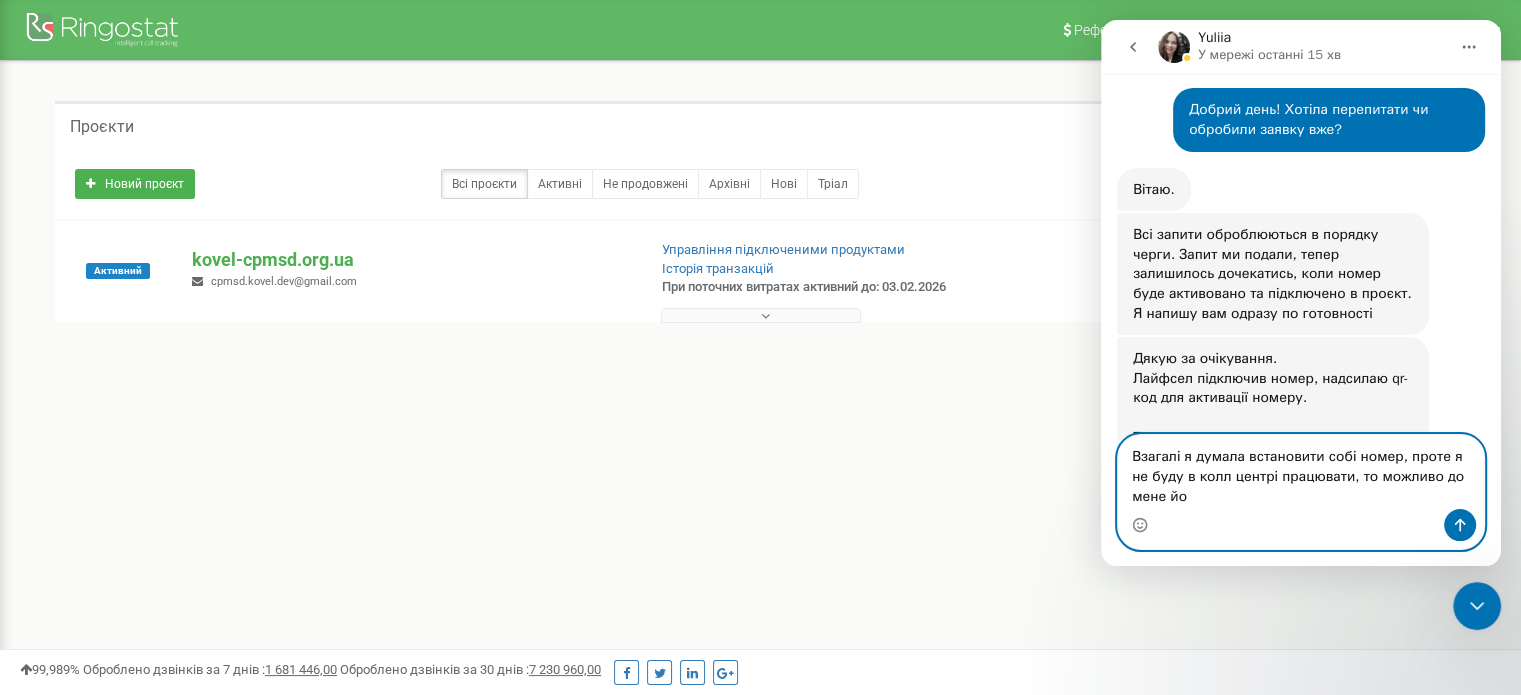 scroll, scrollTop: 7772, scrollLeft: 0, axis: vertical 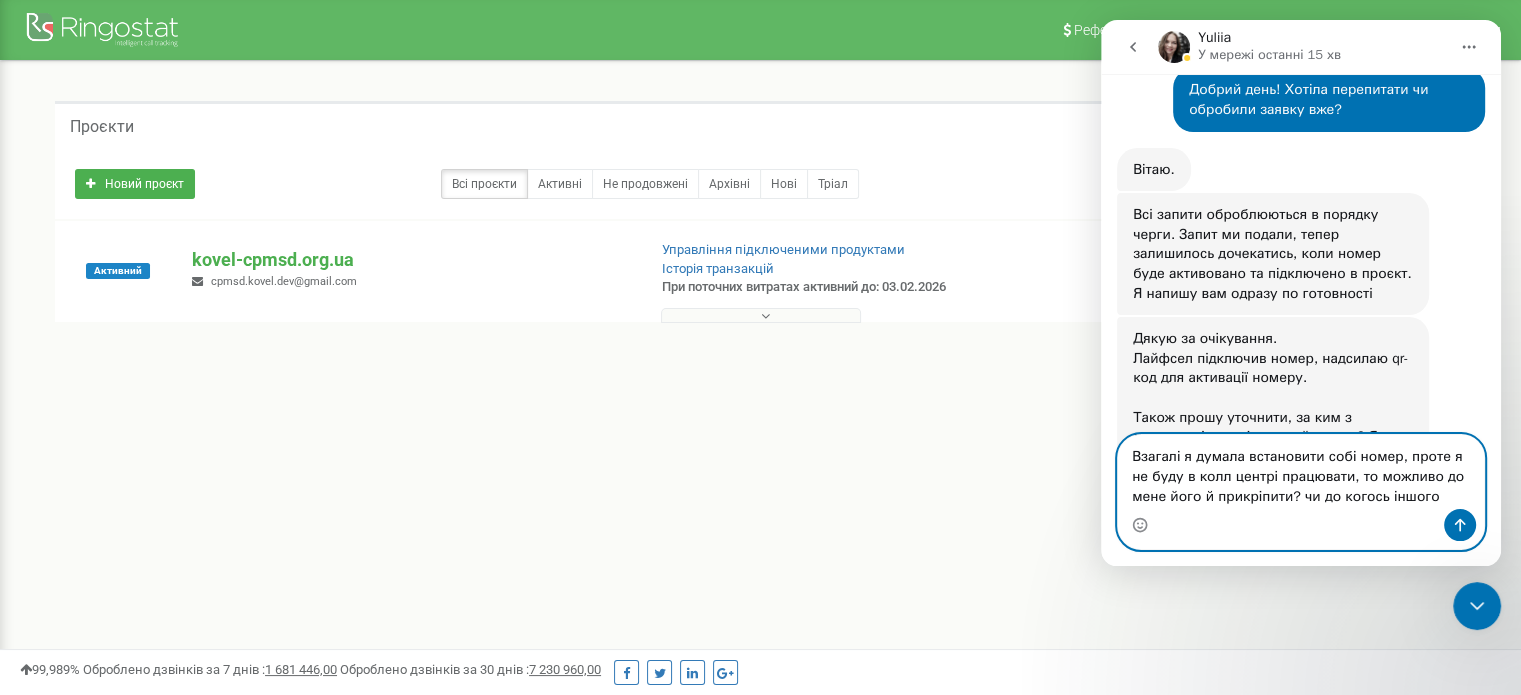 type on "Взагалі я думала встановити собі номер, проте я не буду в колл центрі працювати, то можливо до мене його й прикріпити? чи до когось іншого?" 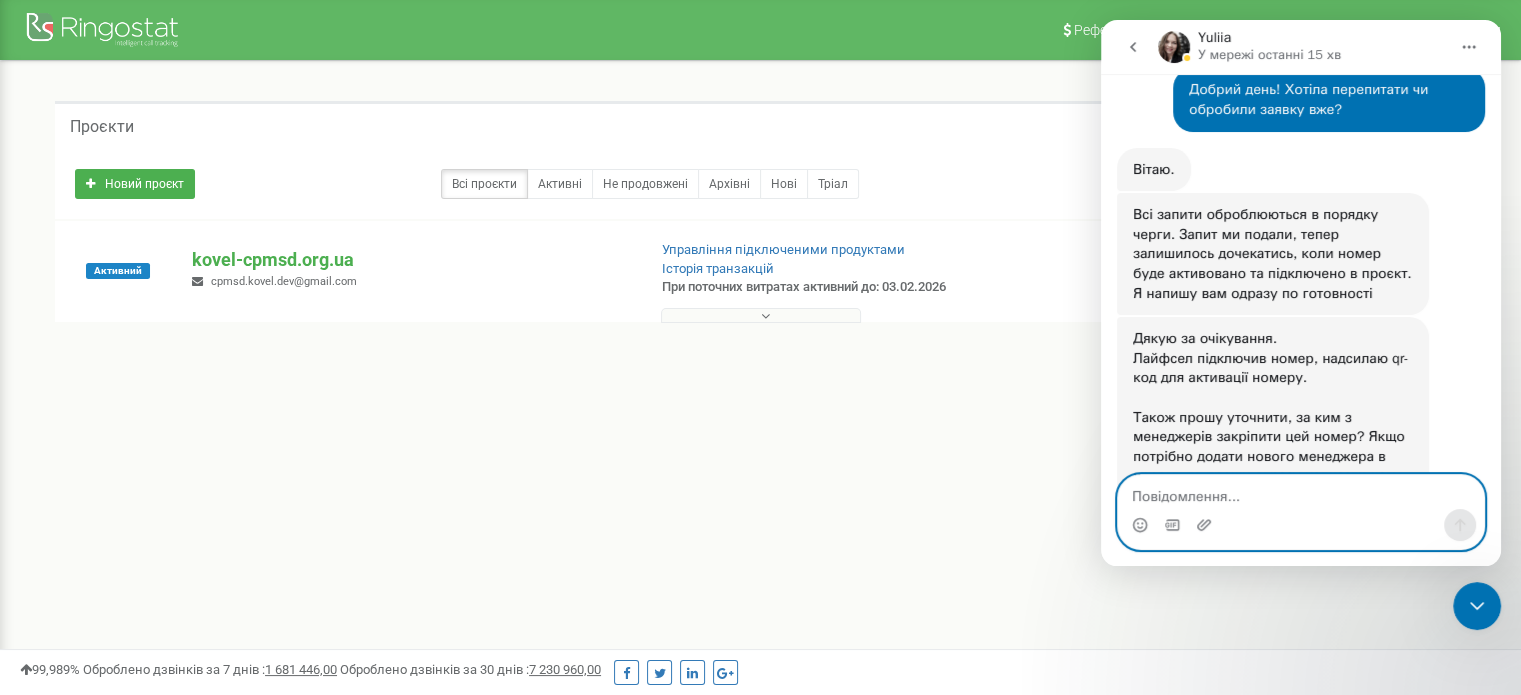 scroll, scrollTop: 7851, scrollLeft: 0, axis: vertical 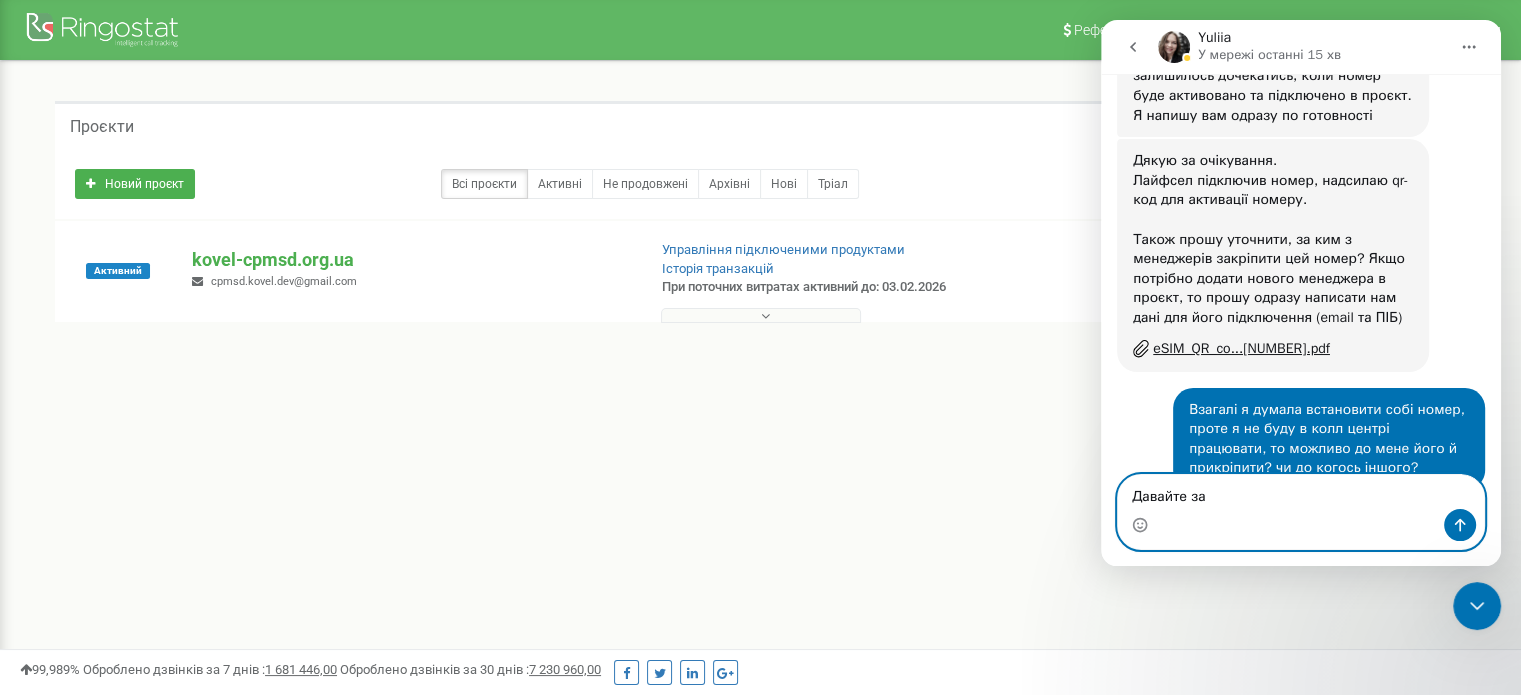paste on "[LAST] [FIRST] [PATRONYMIC]" 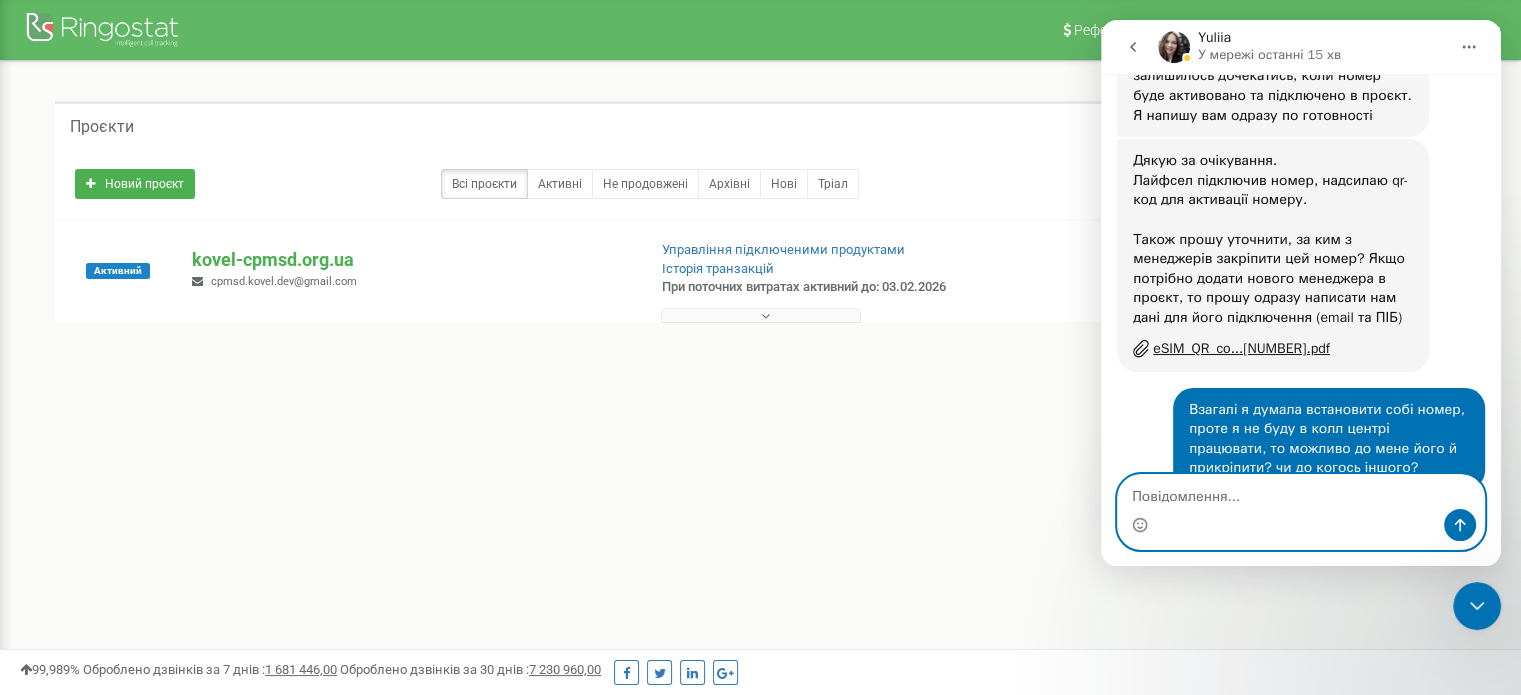 scroll, scrollTop: 8009, scrollLeft: 0, axis: vertical 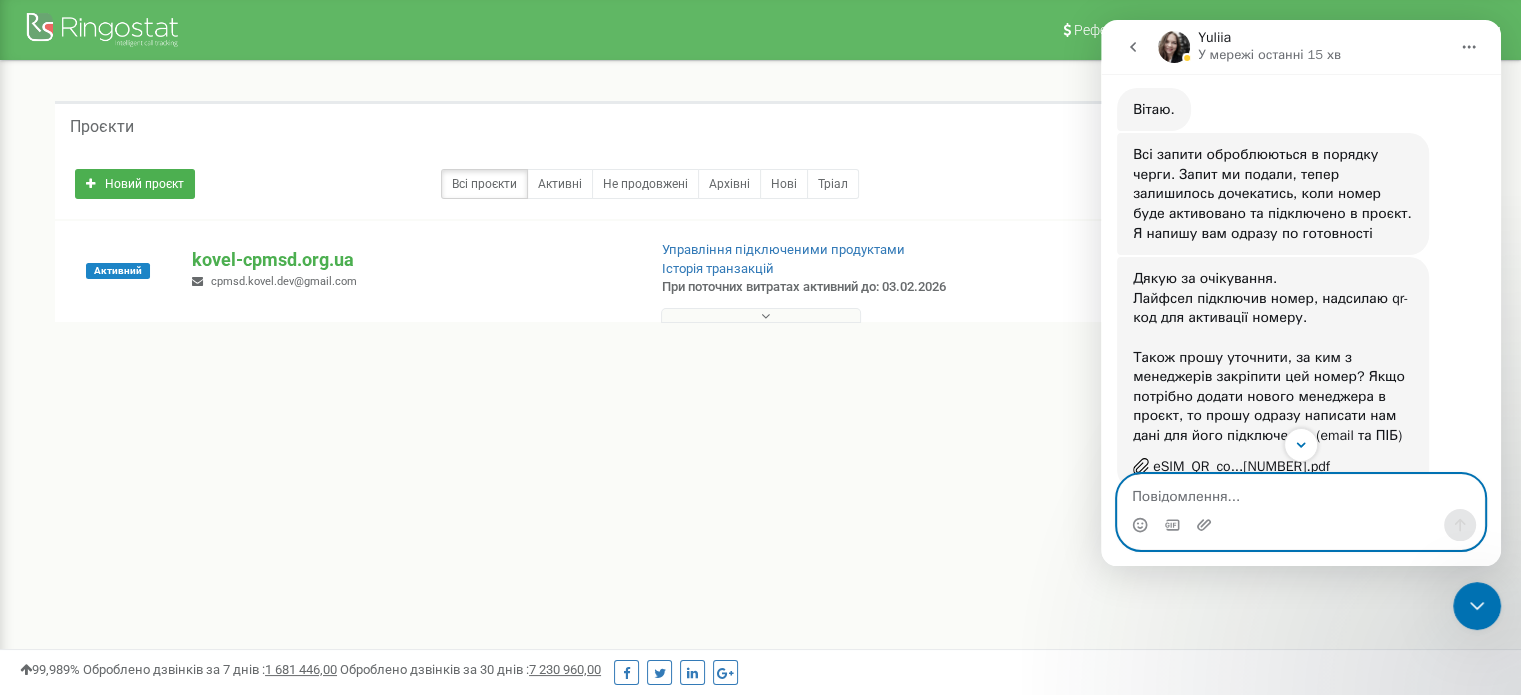 paste on "[EMAIL]" 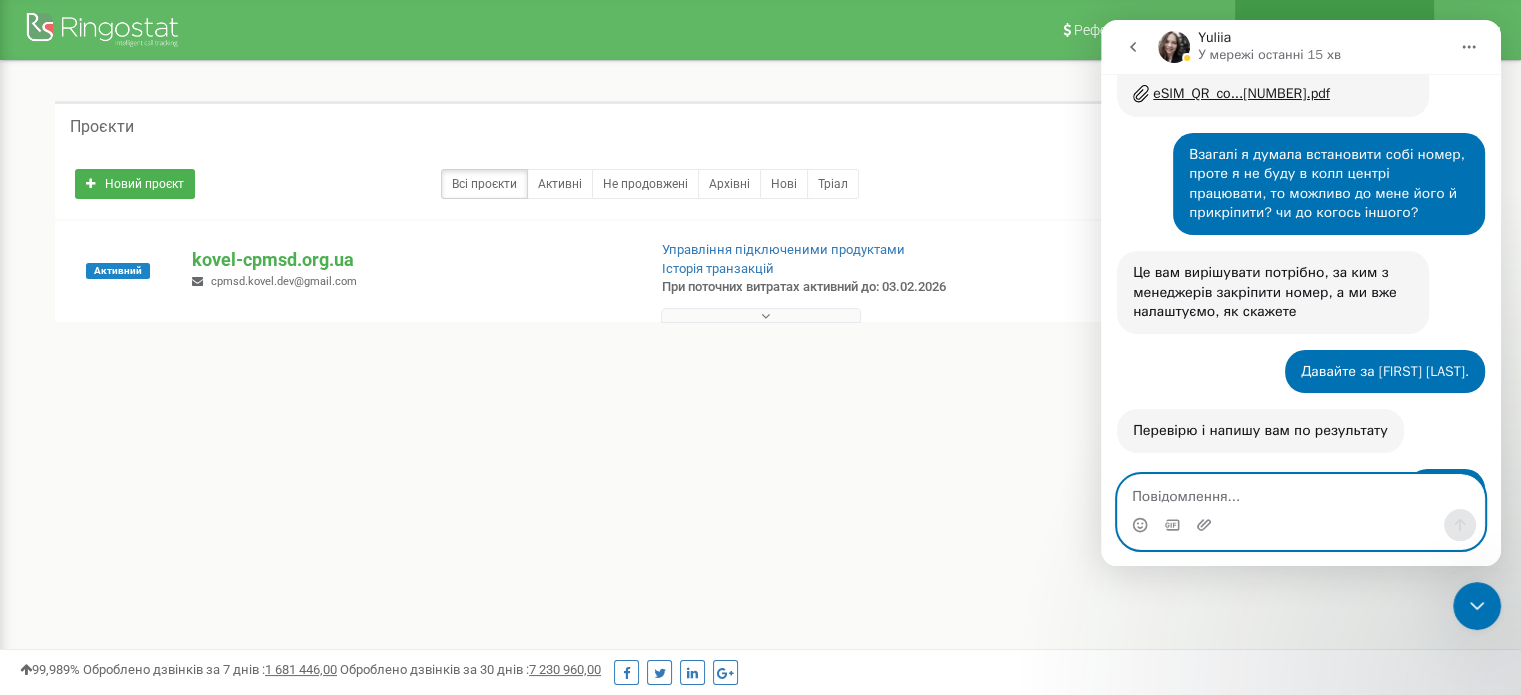 scroll, scrollTop: 8276, scrollLeft: 0, axis: vertical 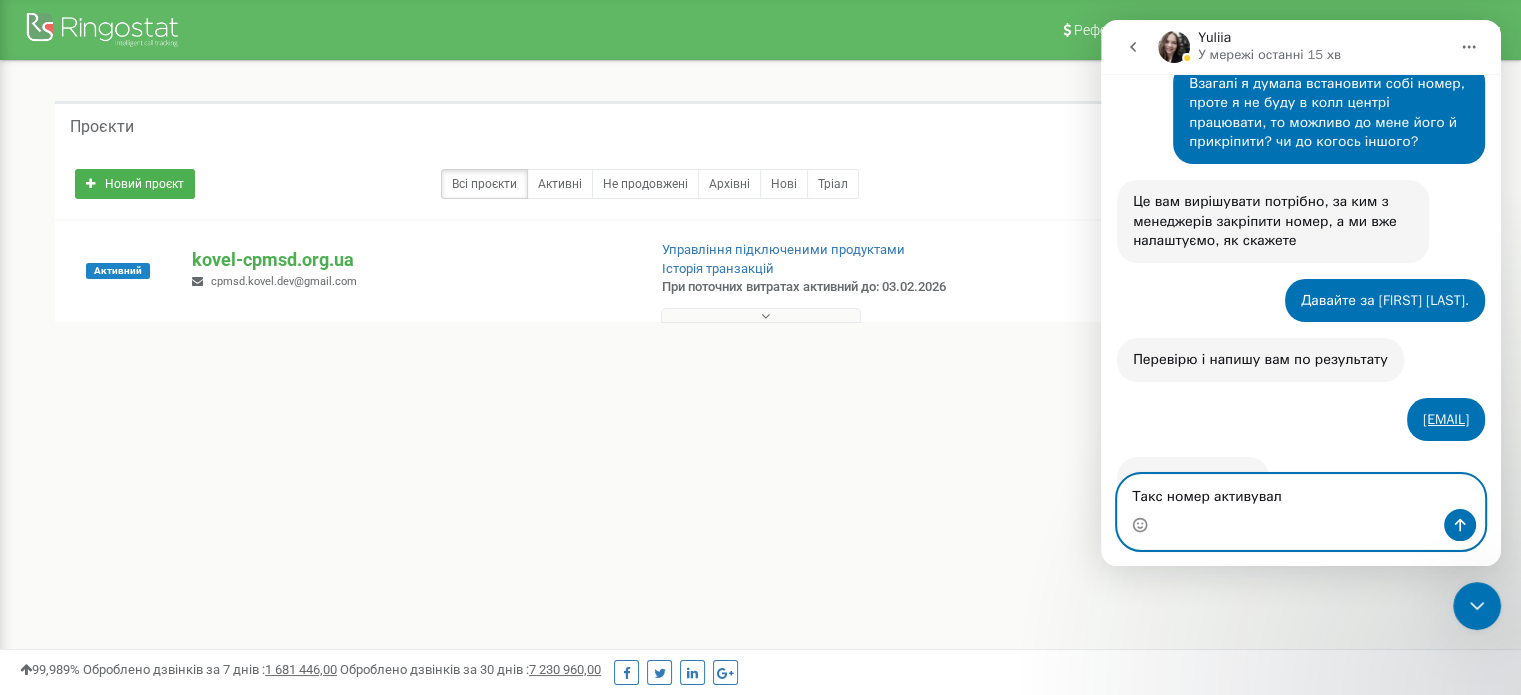 type on "Такс номер активувала" 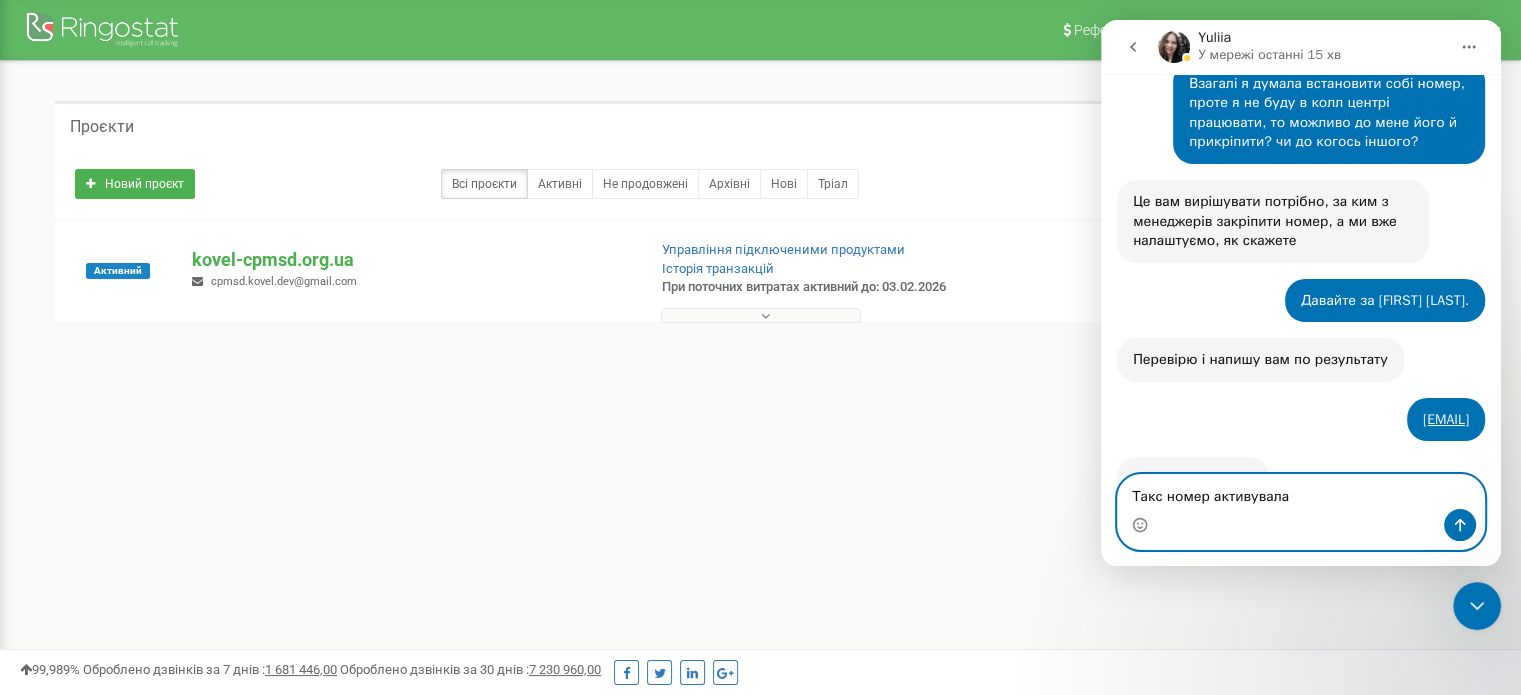 type 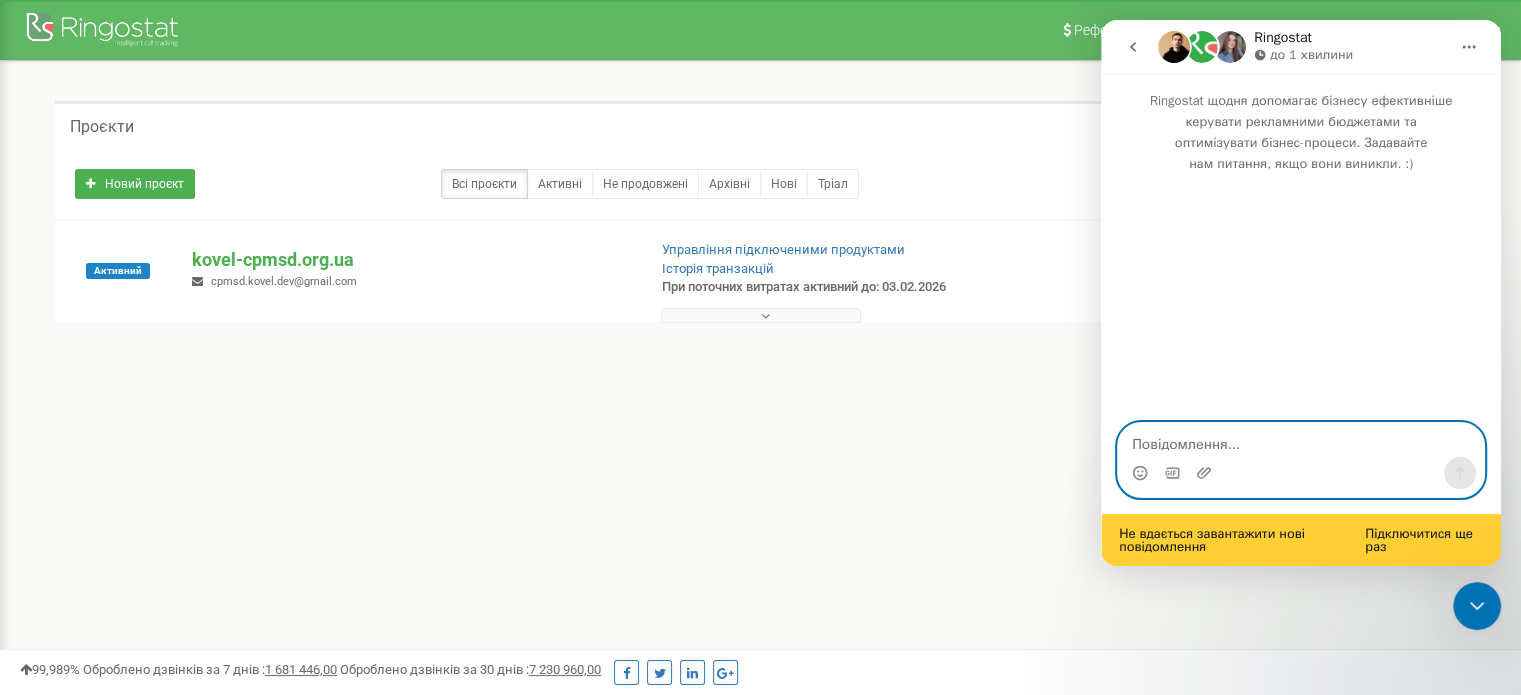 scroll, scrollTop: 0, scrollLeft: 0, axis: both 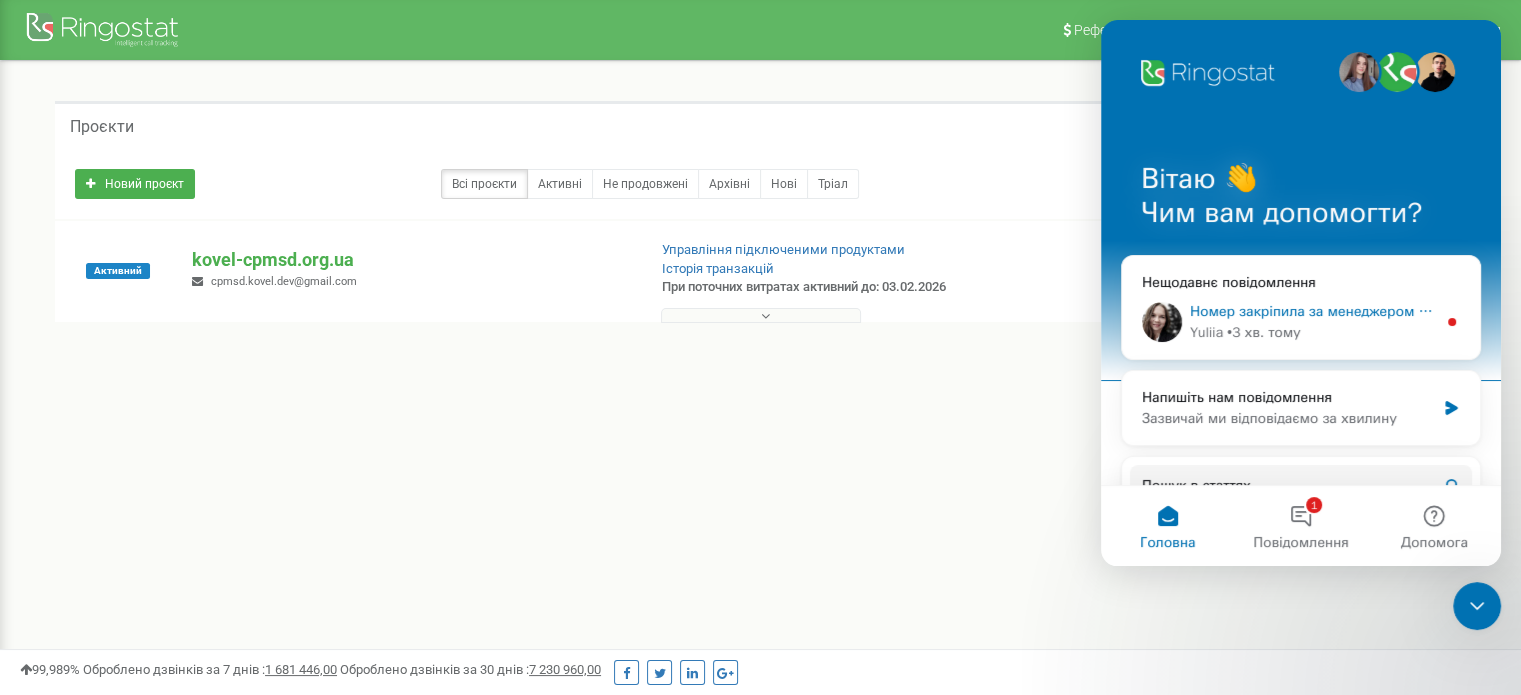 click on "[FIRST] •  3 хв. тому" at bounding box center [1313, 332] 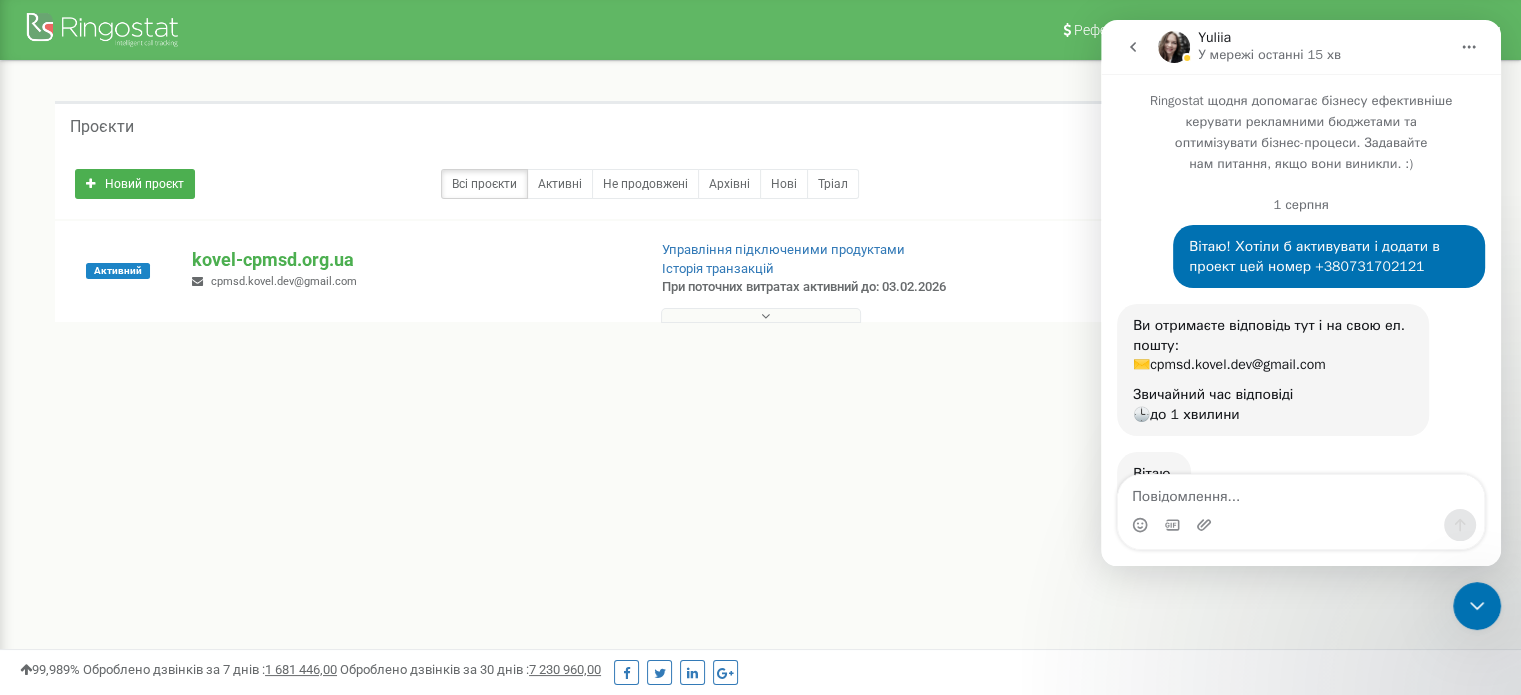 scroll, scrollTop: 3, scrollLeft: 0, axis: vertical 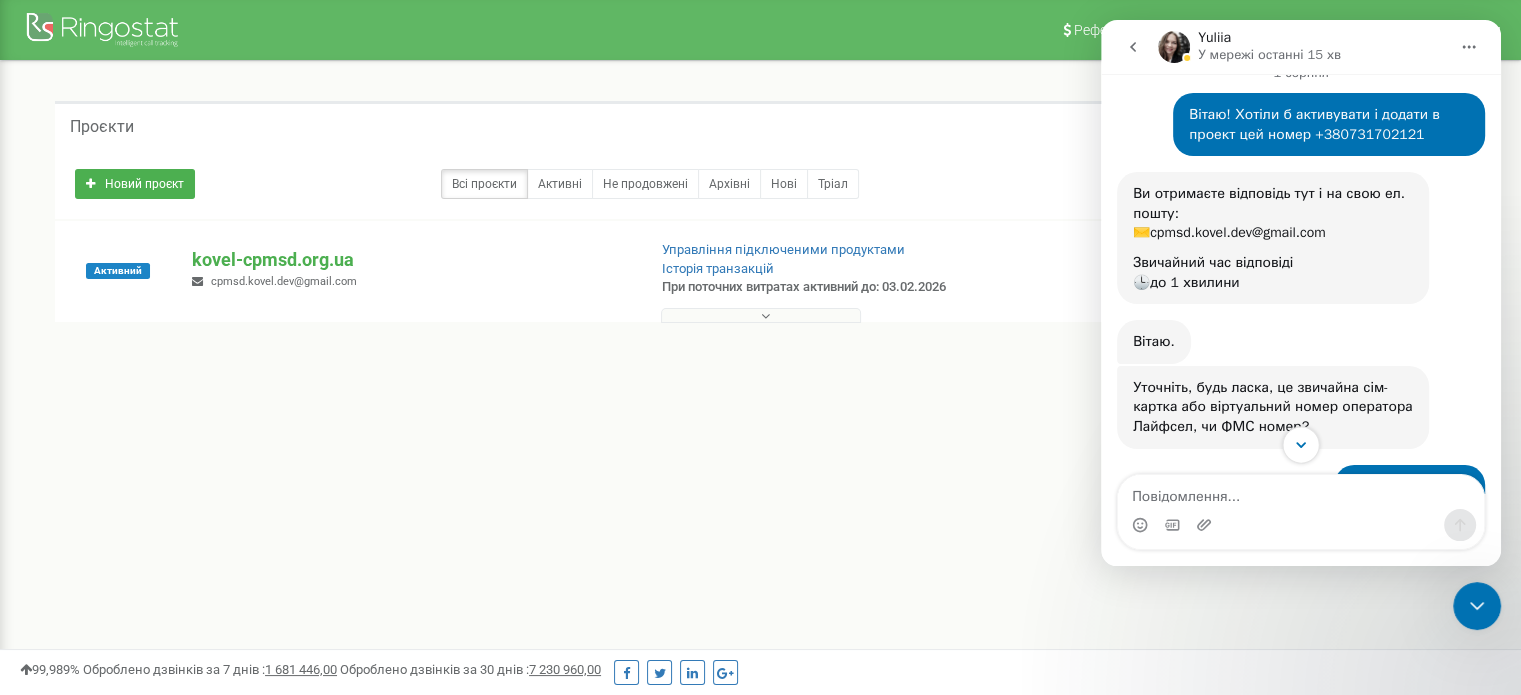 click 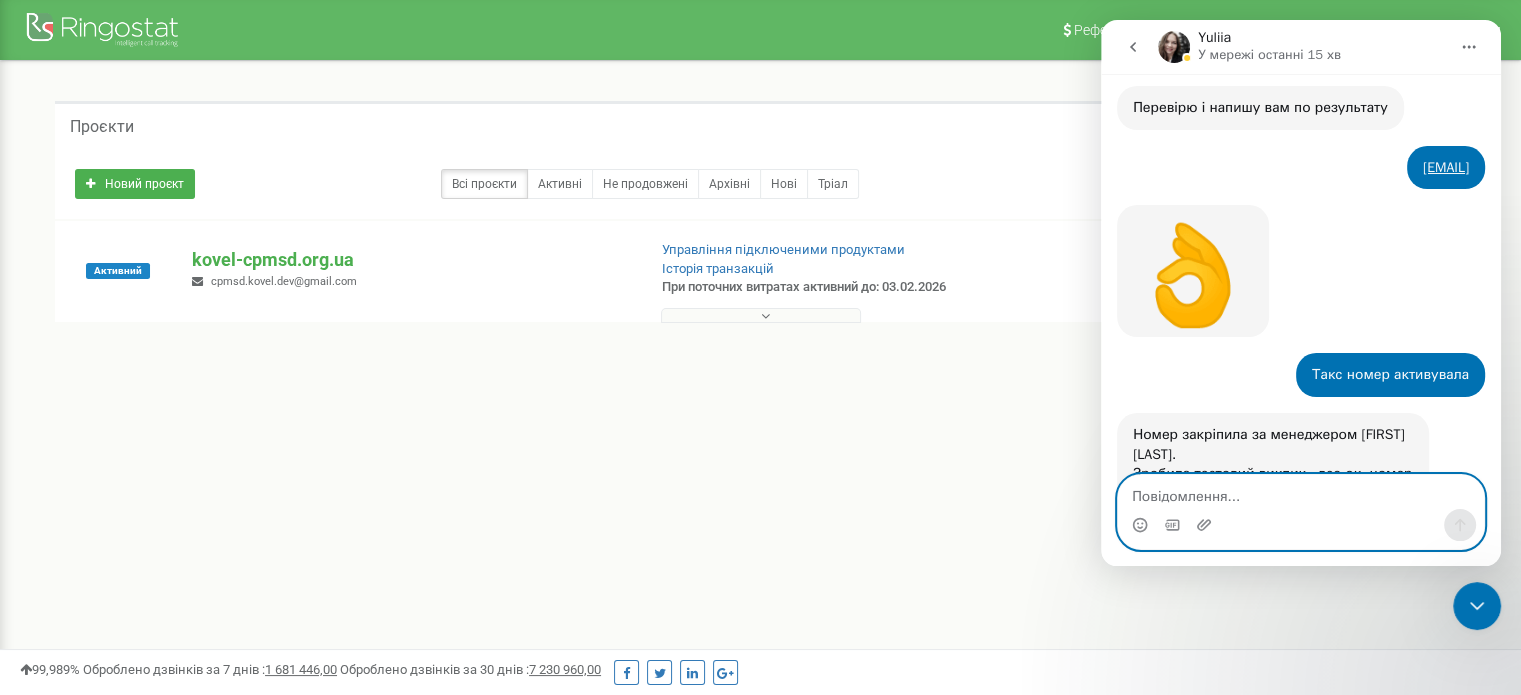 click at bounding box center (1301, 492) 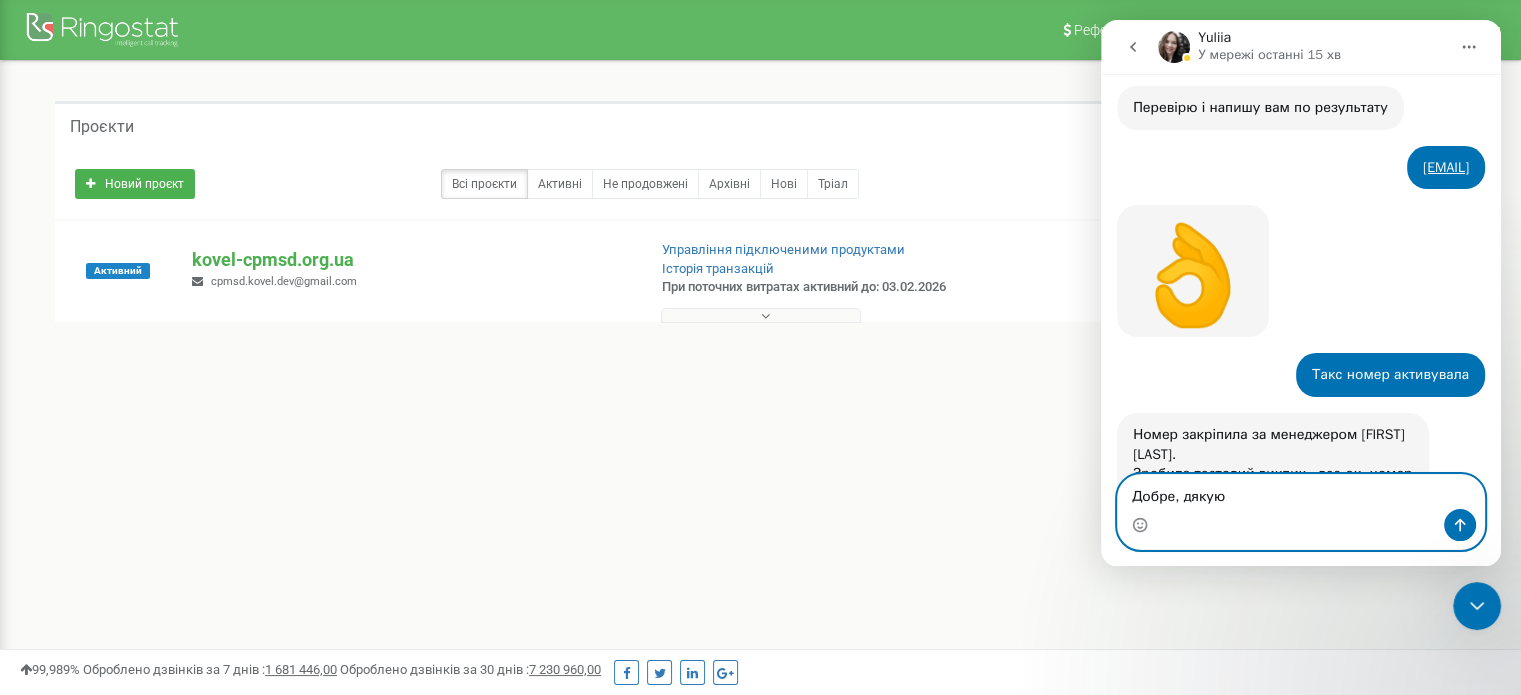 type on "Добре, дякую!" 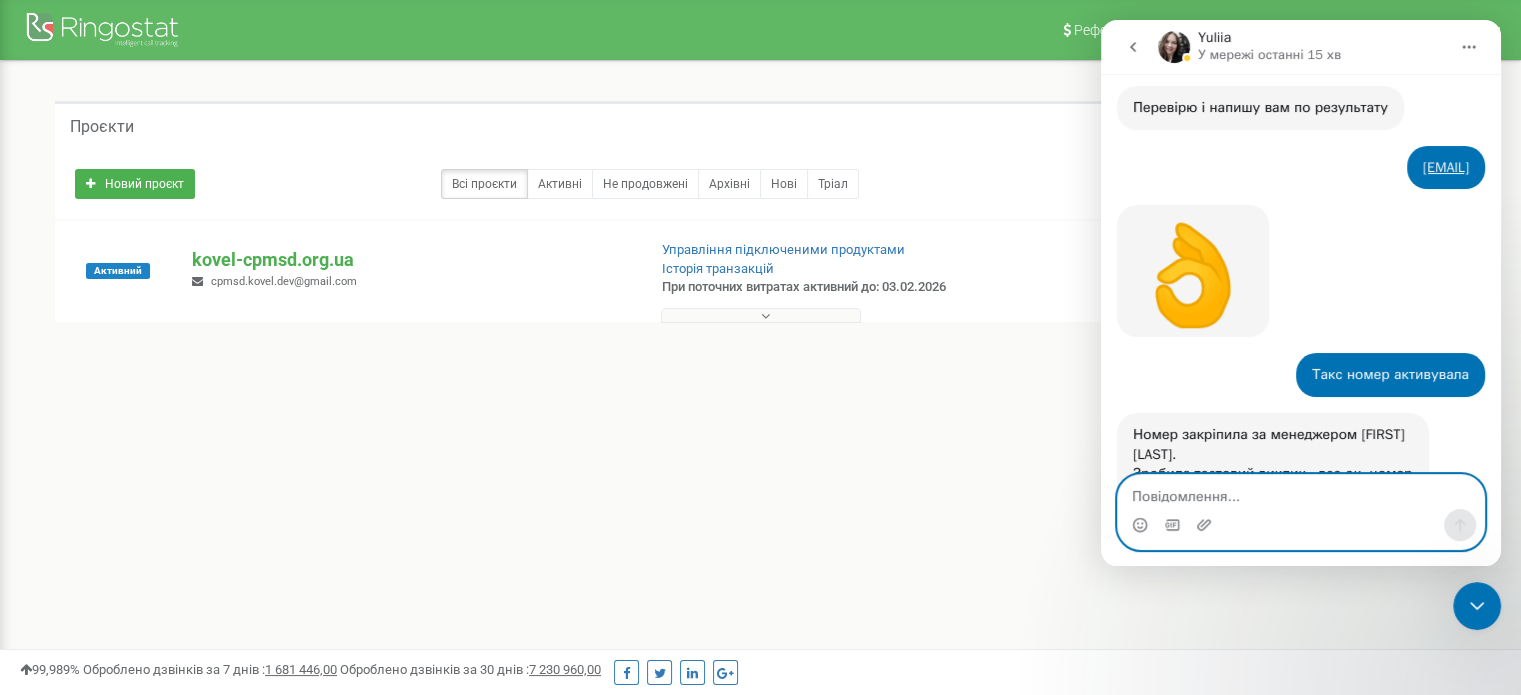 scroll, scrollTop: 2, scrollLeft: 0, axis: vertical 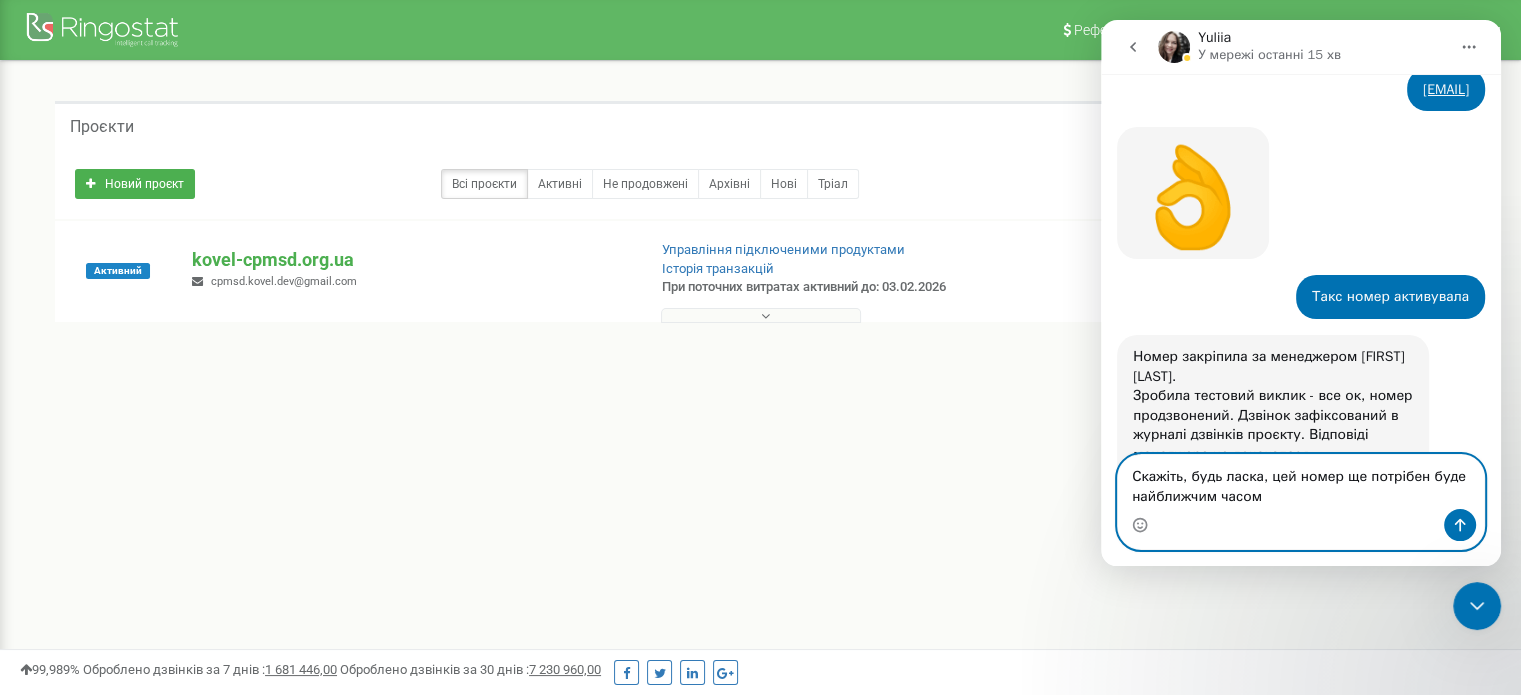 type on "Скажіть, будь ласка, цей номер ще потрібен буде найближчим часом?" 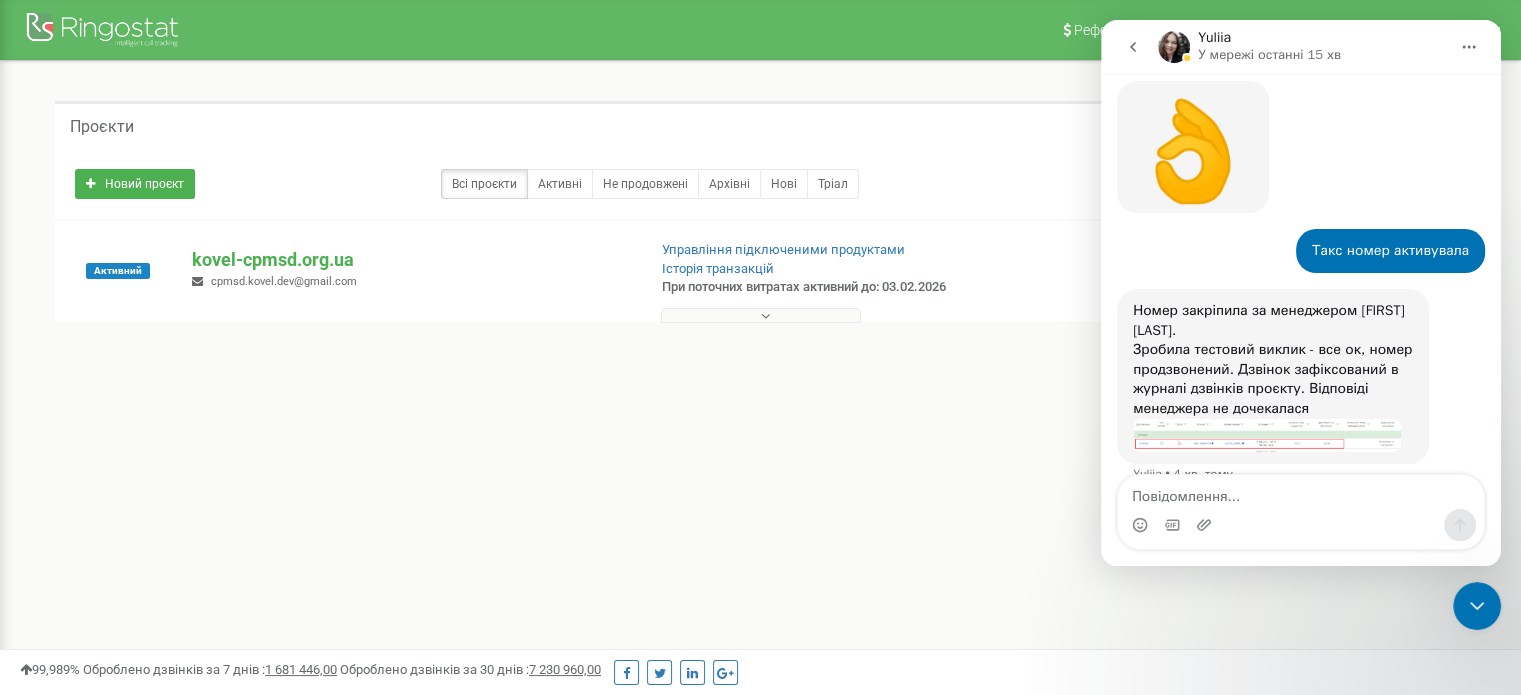 scroll, scrollTop: 8728, scrollLeft: 0, axis: vertical 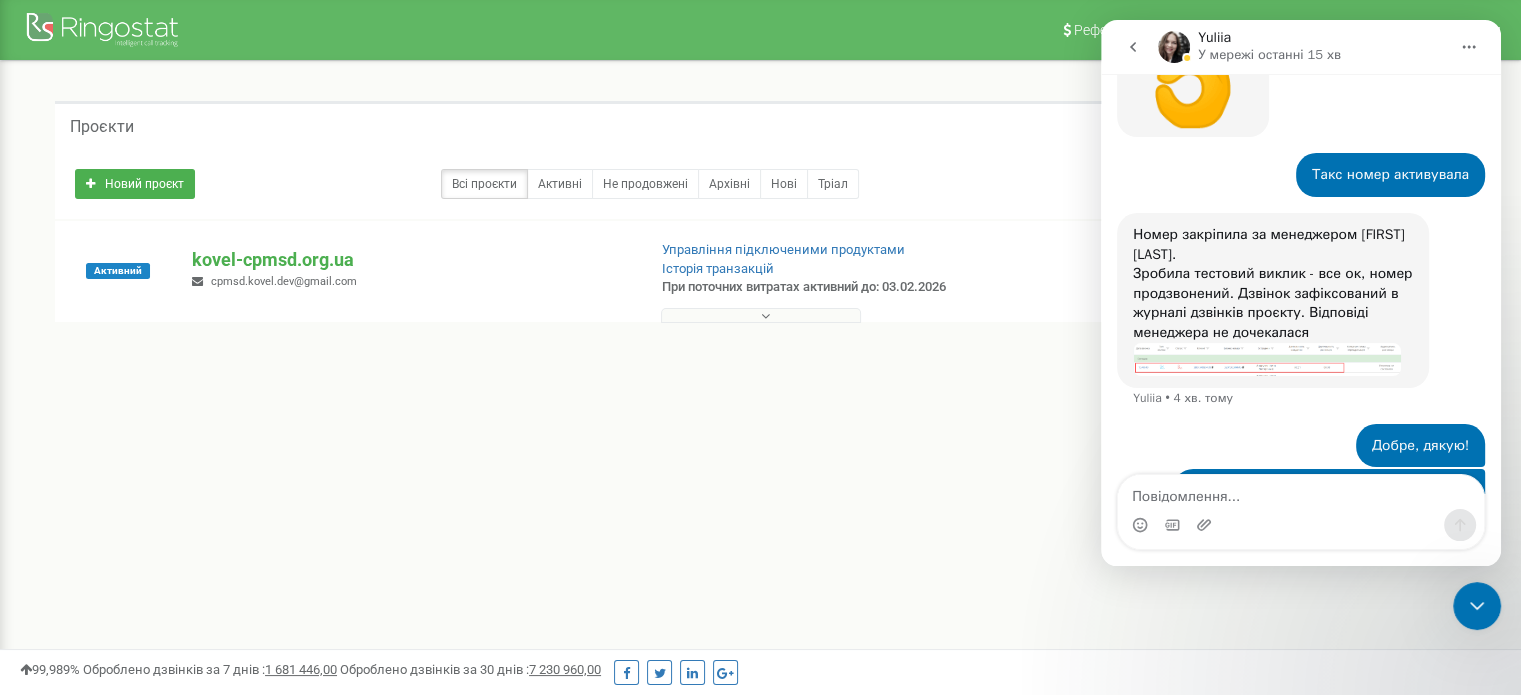 click on "Реферальна програма
Налаштування профілю
Вихід
Проєкти
Новий проєкт
Всі проєкти
Активні
Не продовжені
Архівні Нові Тріал" at bounding box center [760, 600] 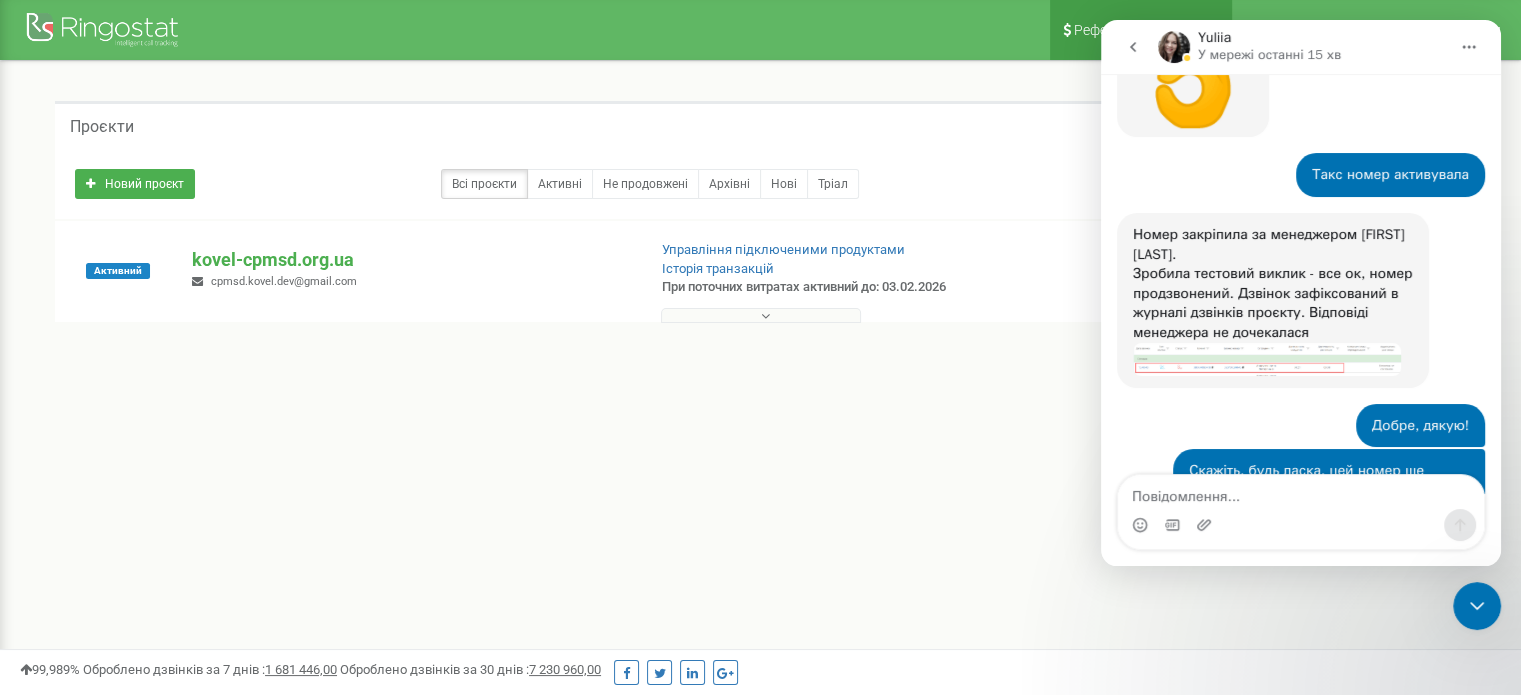 scroll, scrollTop: 8711, scrollLeft: 0, axis: vertical 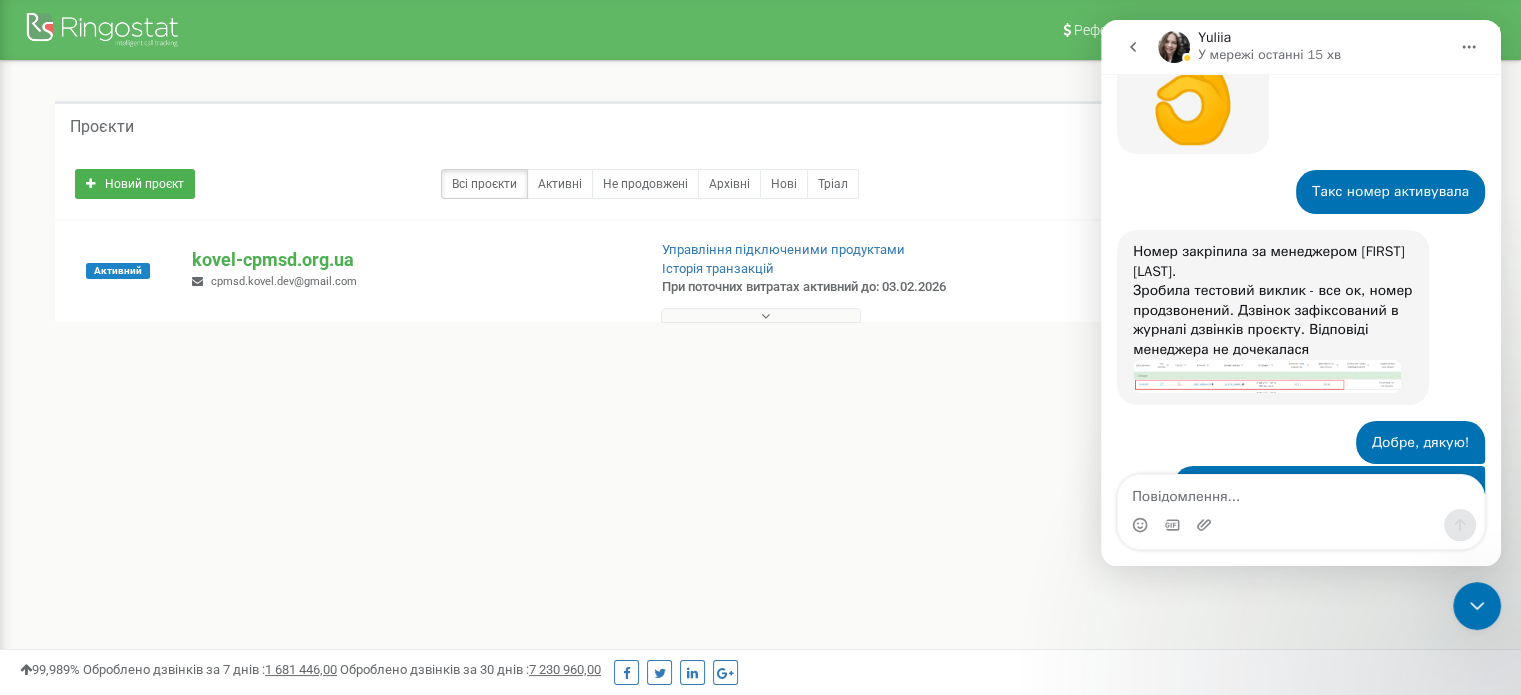 click at bounding box center [1301, 525] 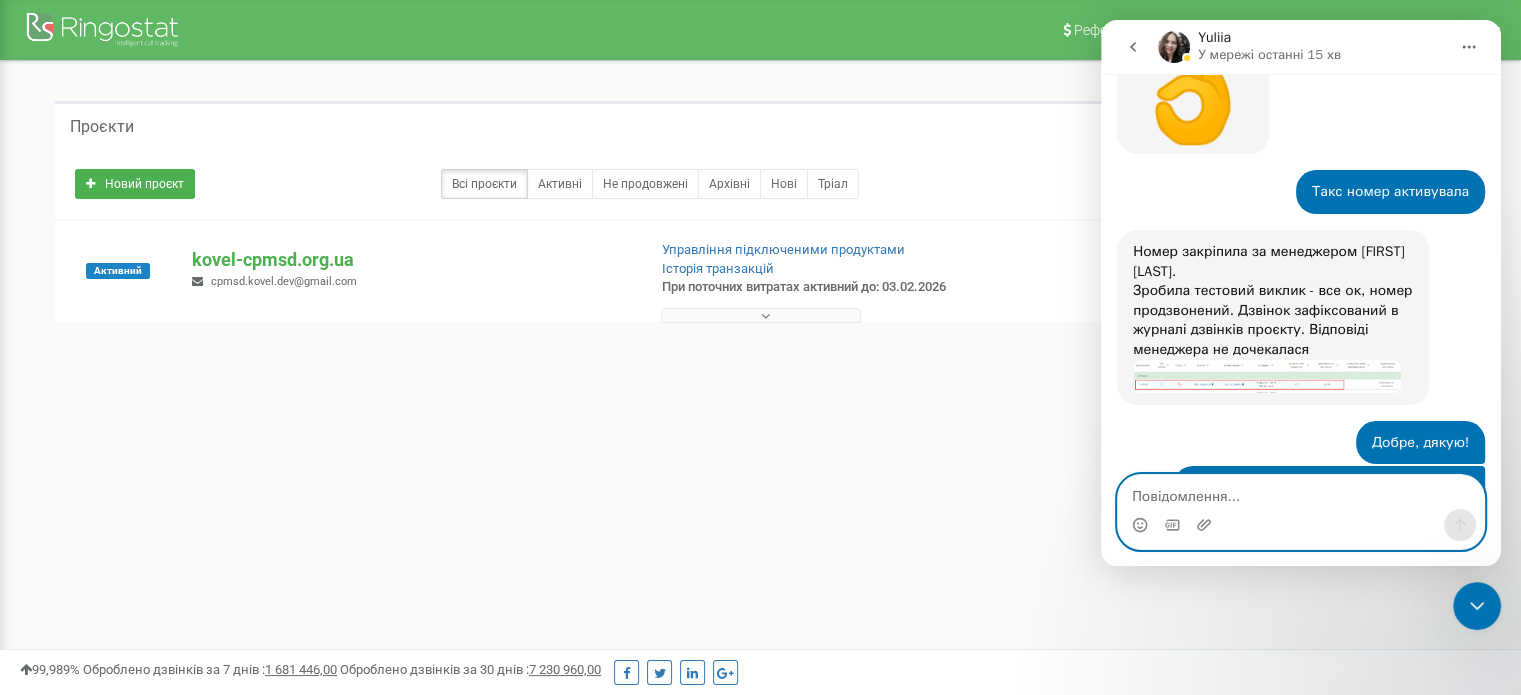 click at bounding box center [1301, 492] 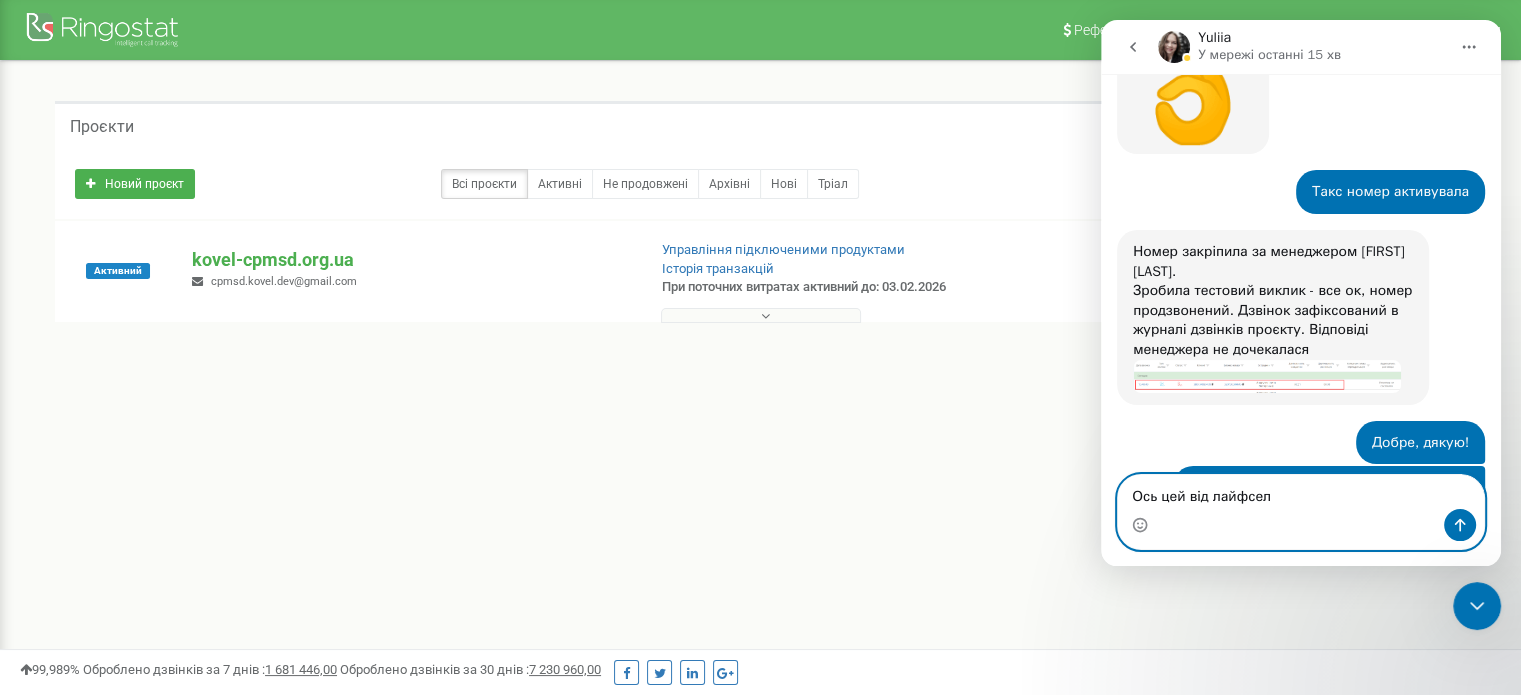 type on "Ось цей від лайфсела" 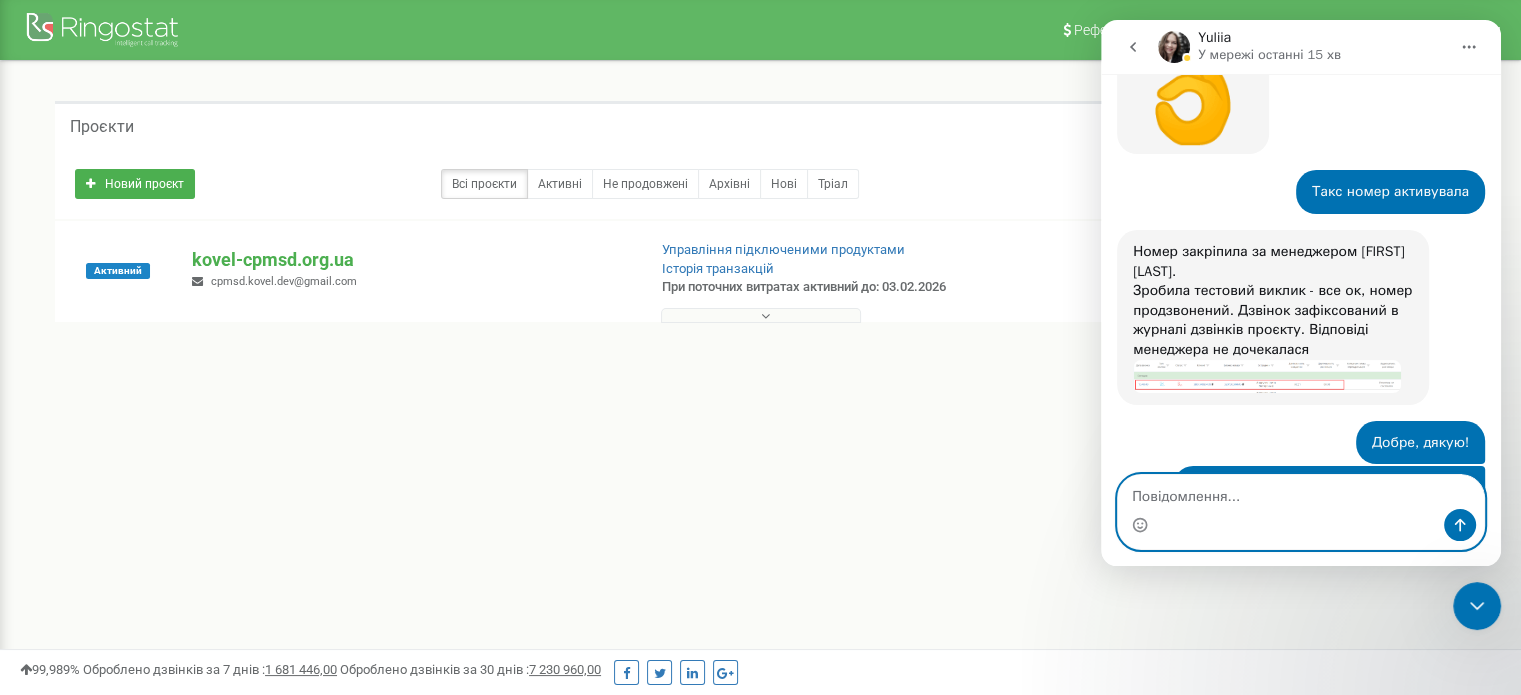 scroll, scrollTop: 8771, scrollLeft: 0, axis: vertical 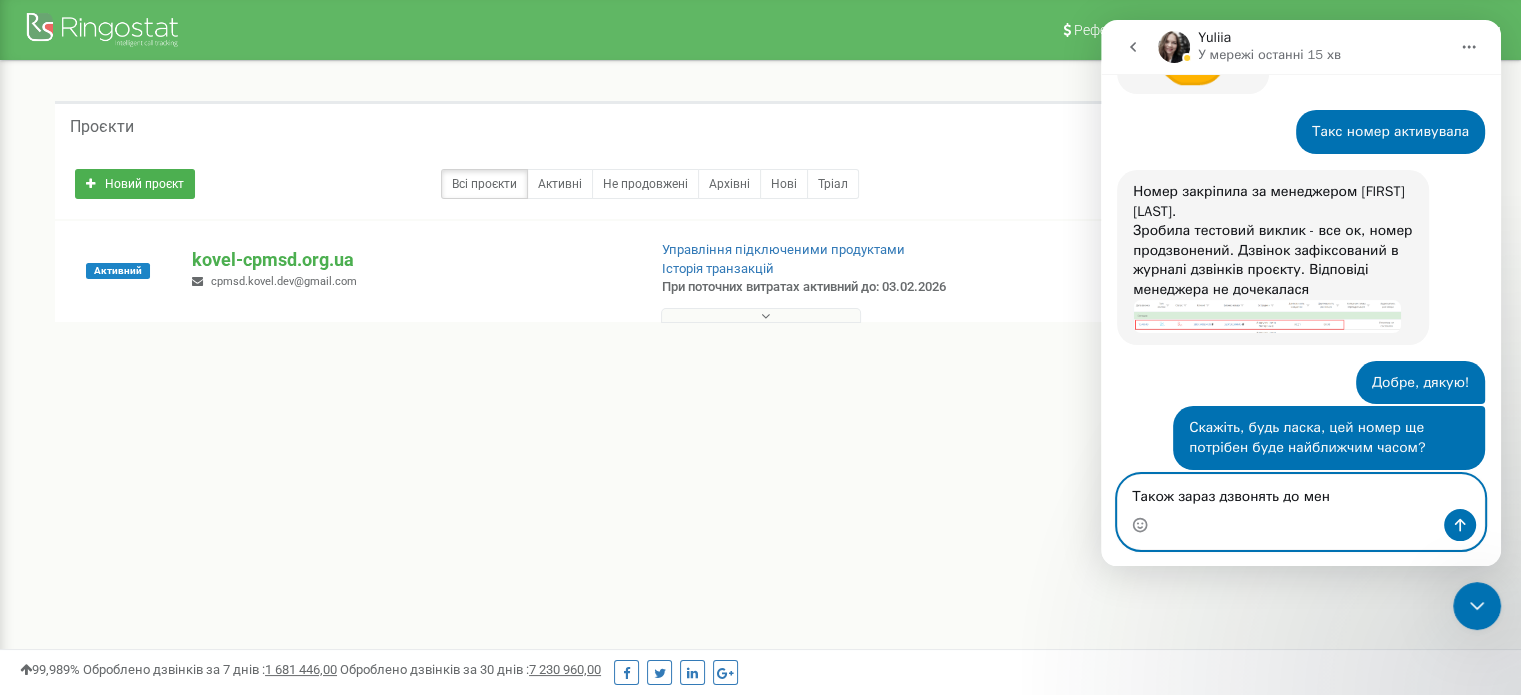 type on "Також зараз дзвонять до мене" 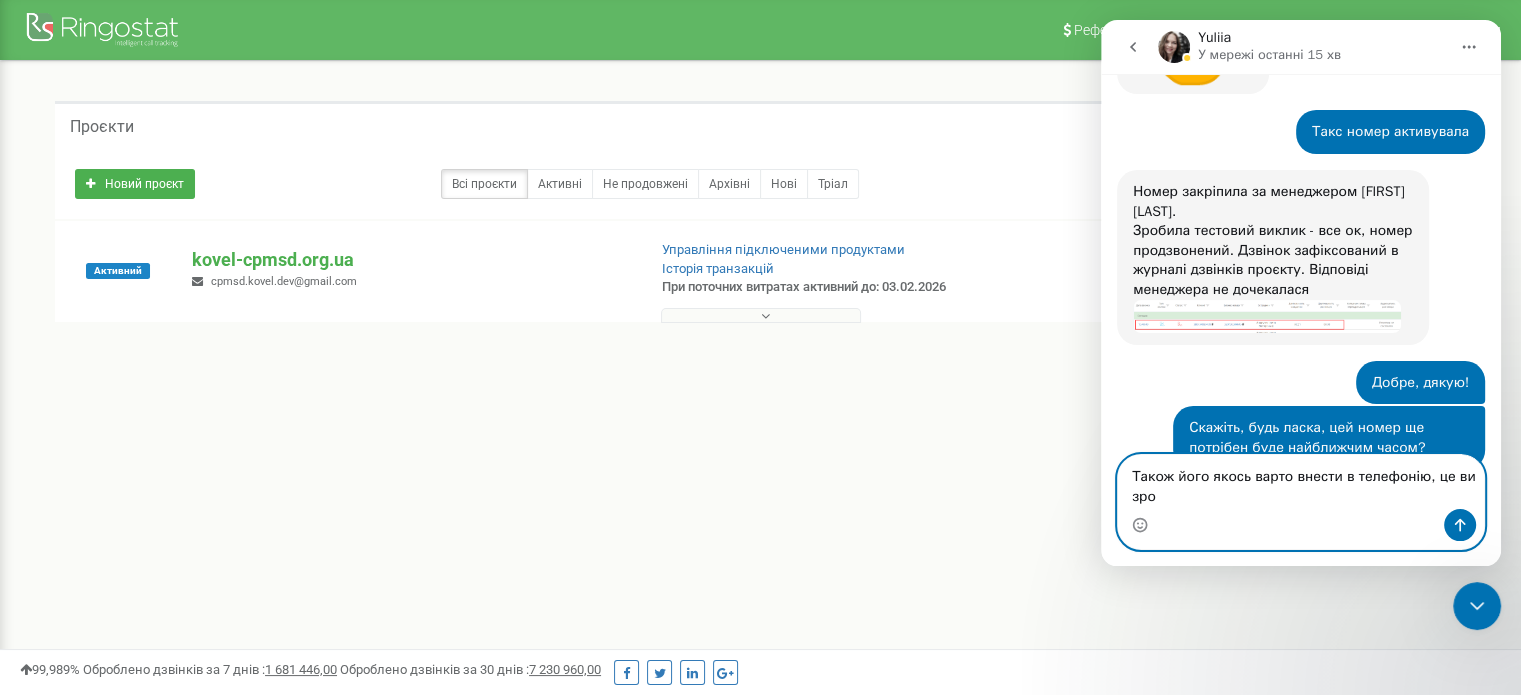 scroll, scrollTop: 8791, scrollLeft: 0, axis: vertical 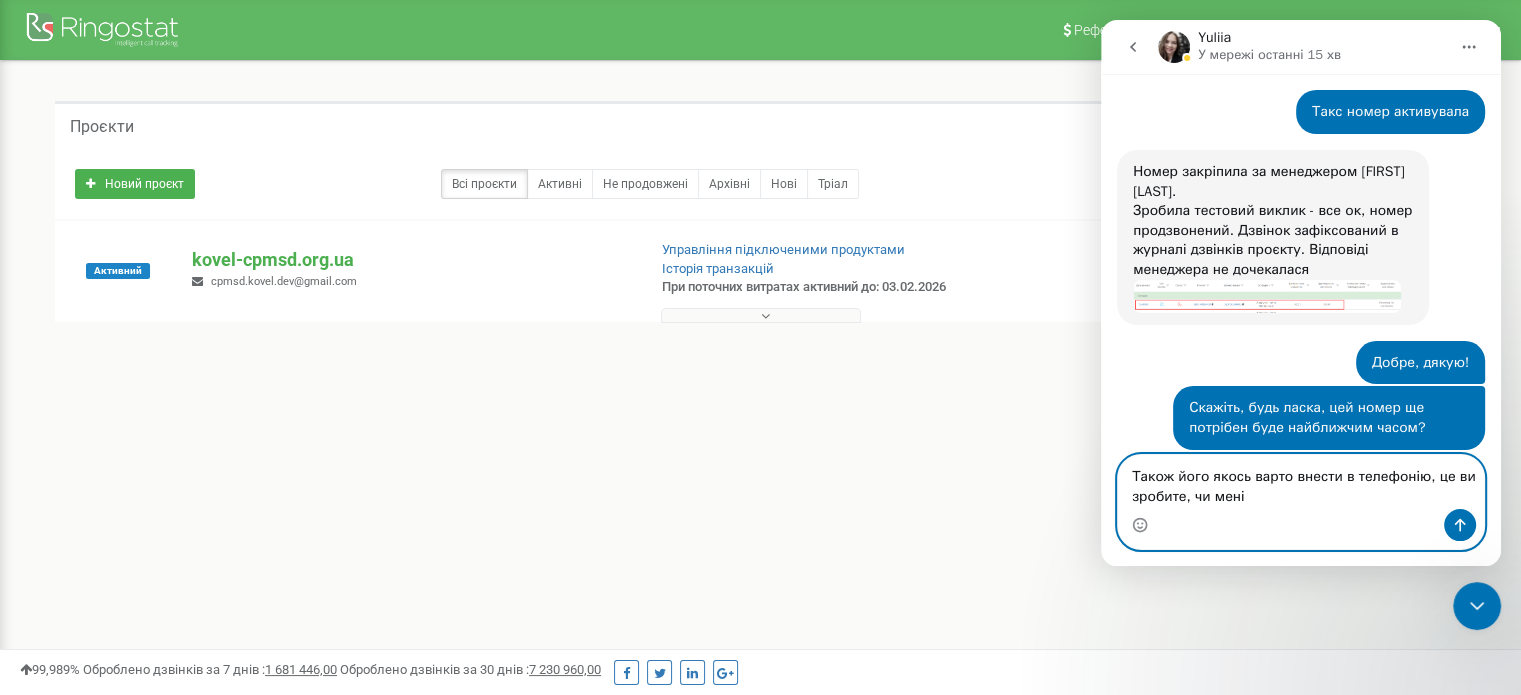 type on "Також його якось варто внести в телефонію, це ви зробите, чи мені?" 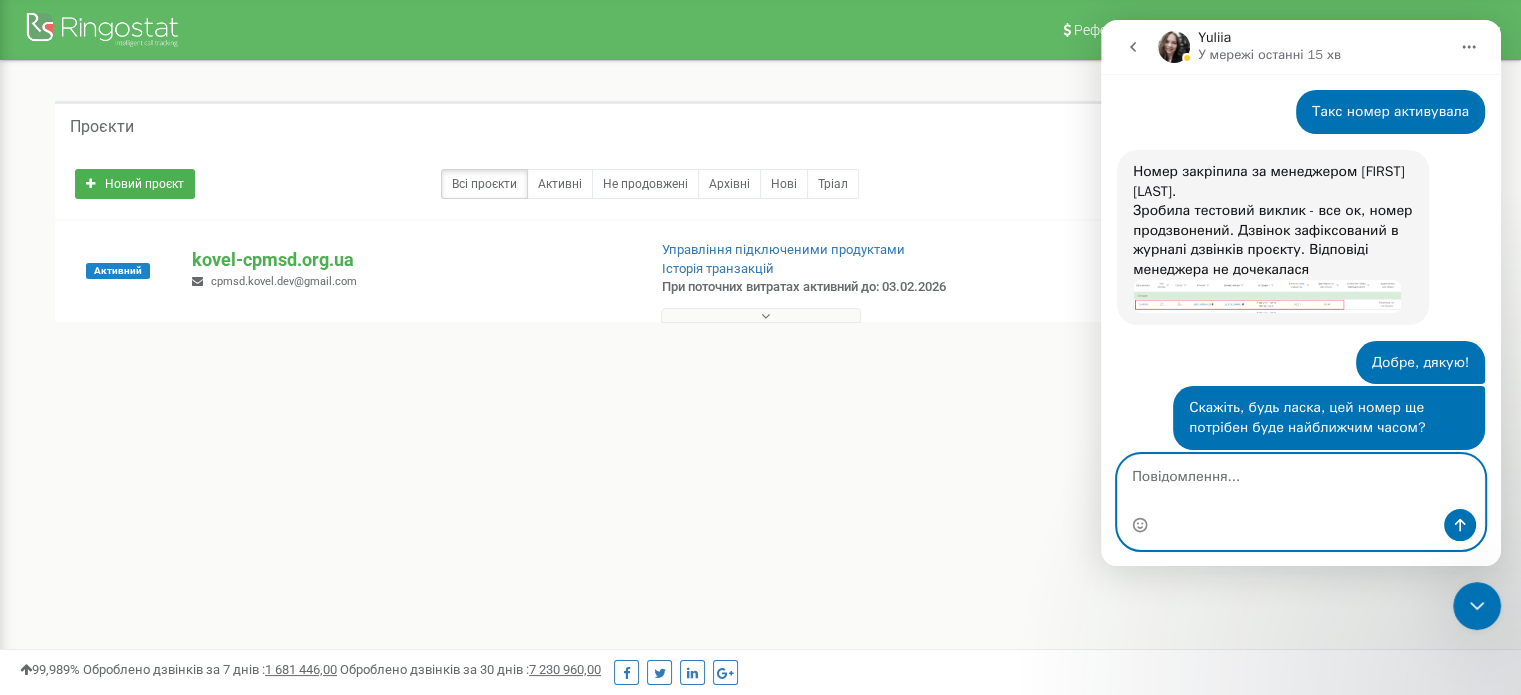 scroll, scrollTop: 8836, scrollLeft: 0, axis: vertical 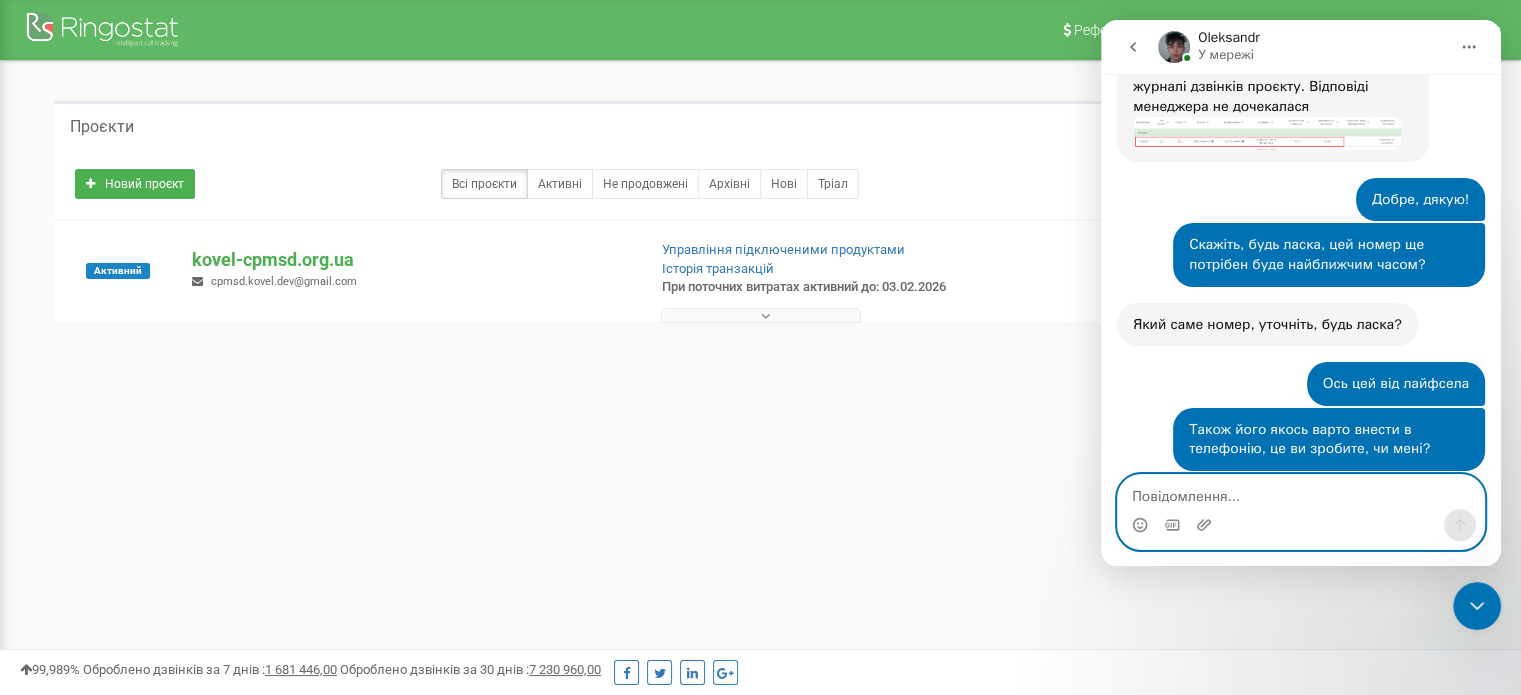 type on "С" 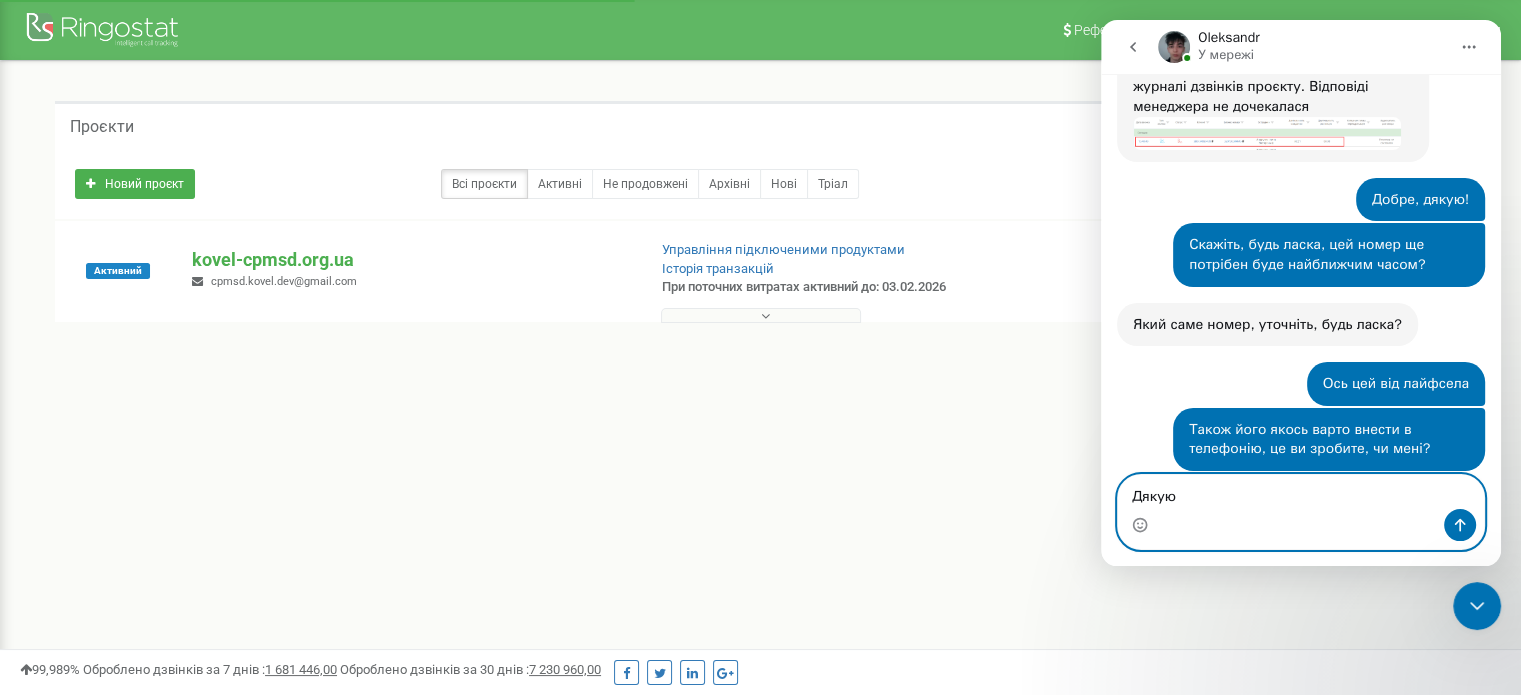 type on "Дякую!" 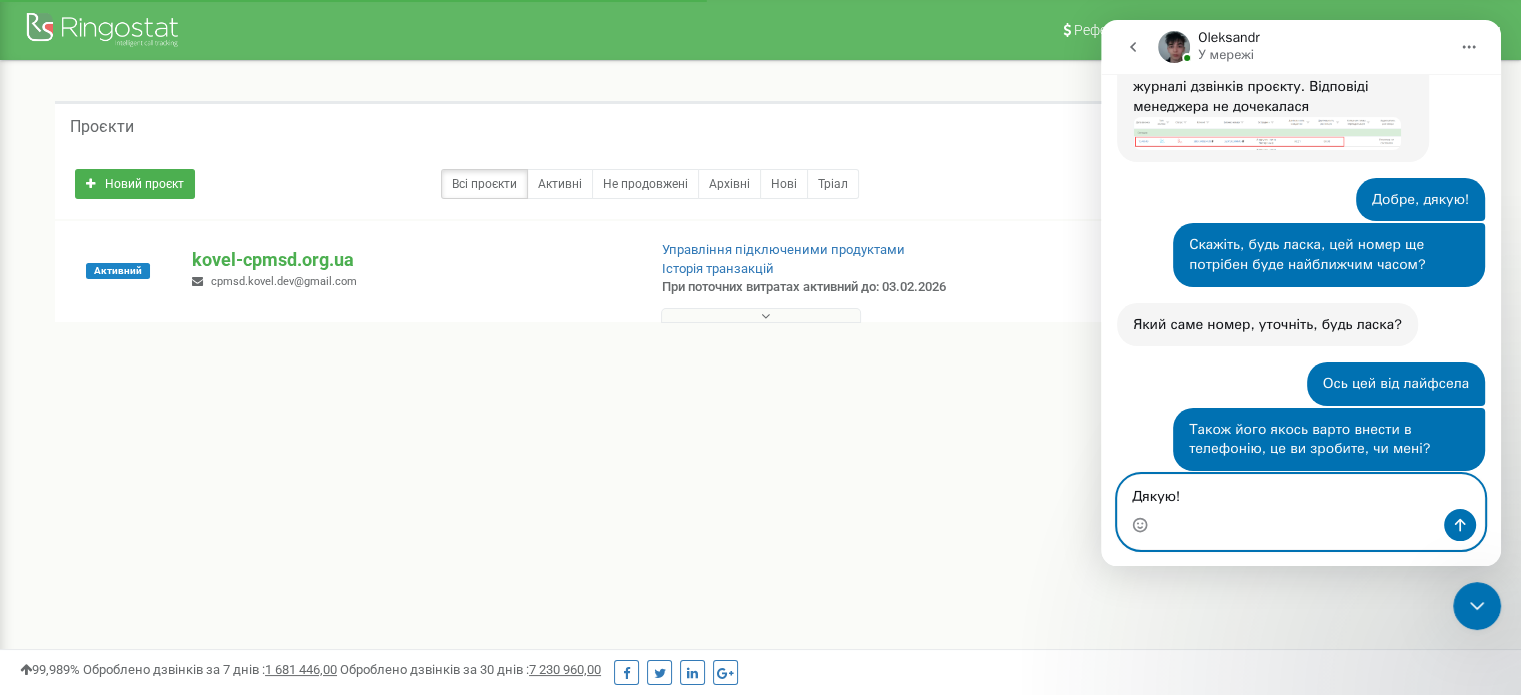 type 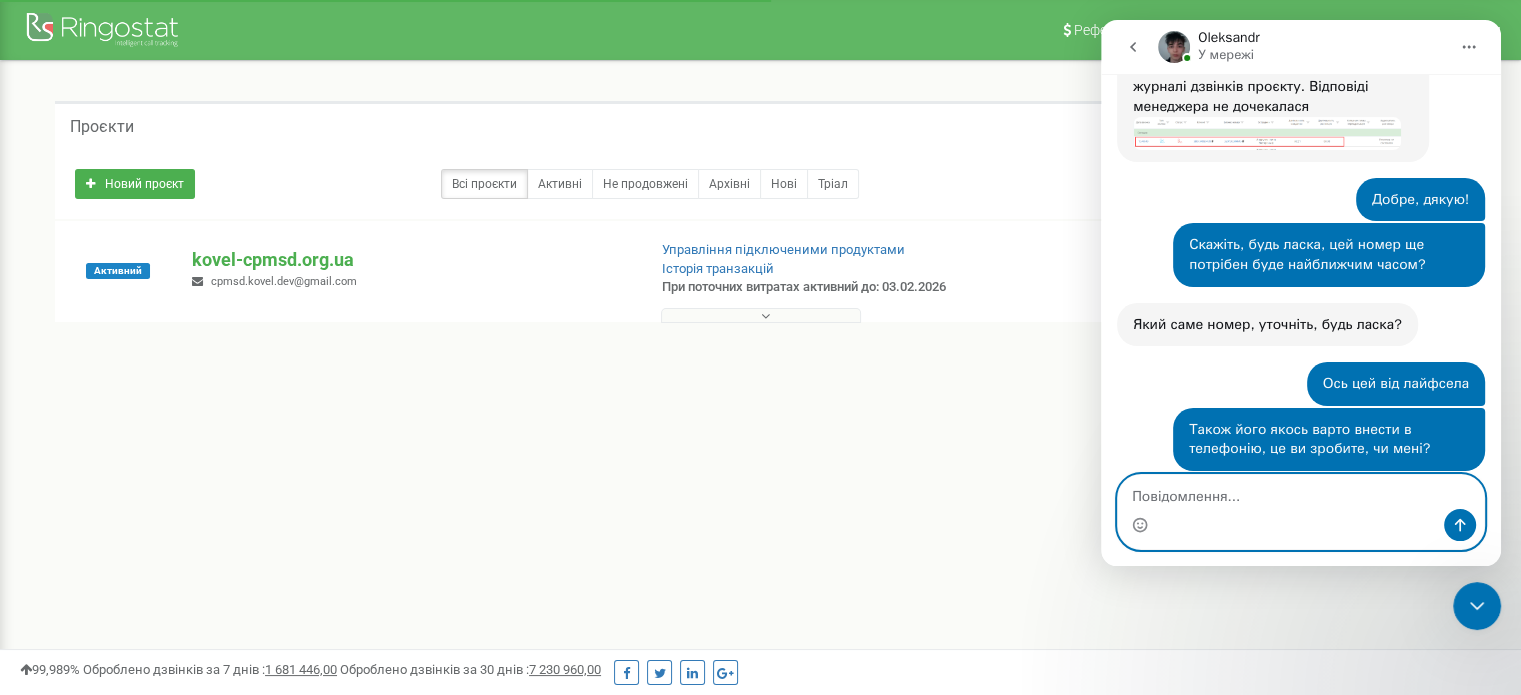 scroll, scrollTop: 9014, scrollLeft: 0, axis: vertical 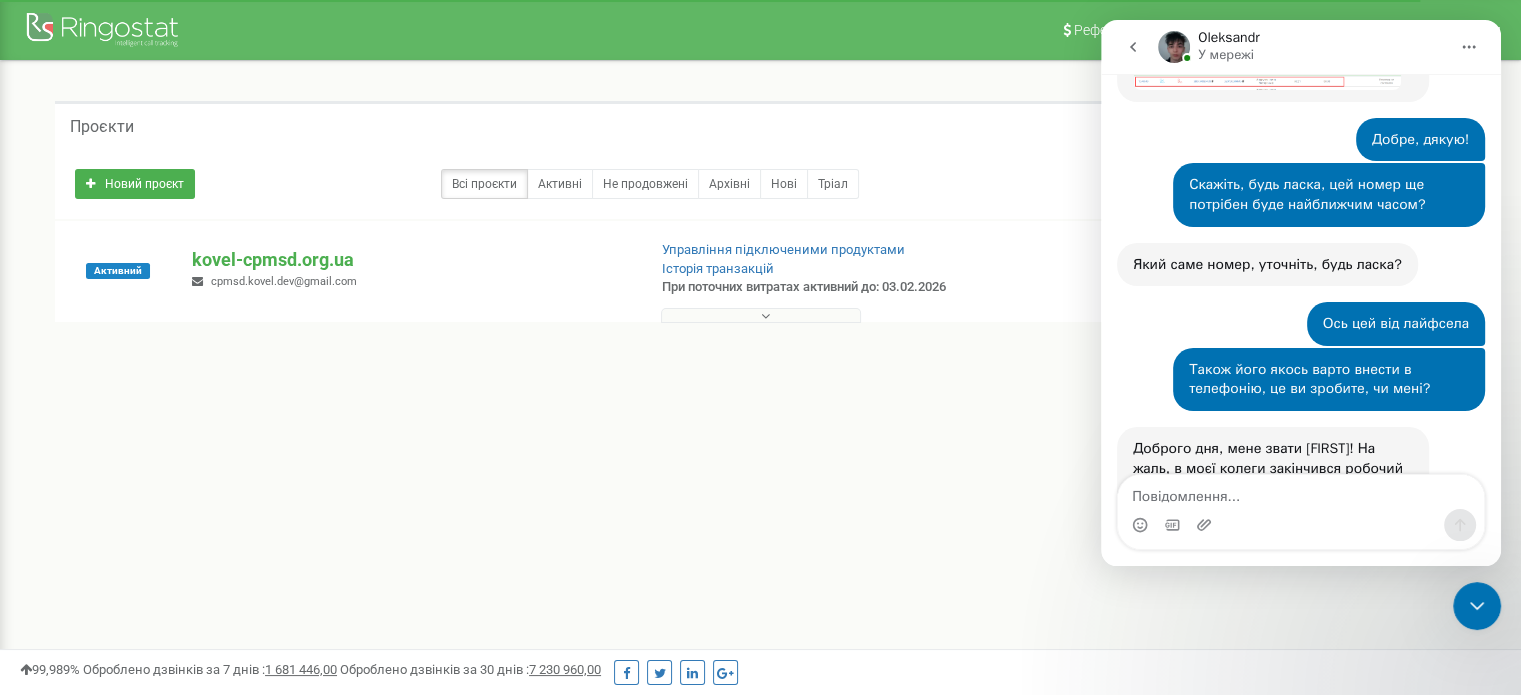 click at bounding box center (1174, 47) 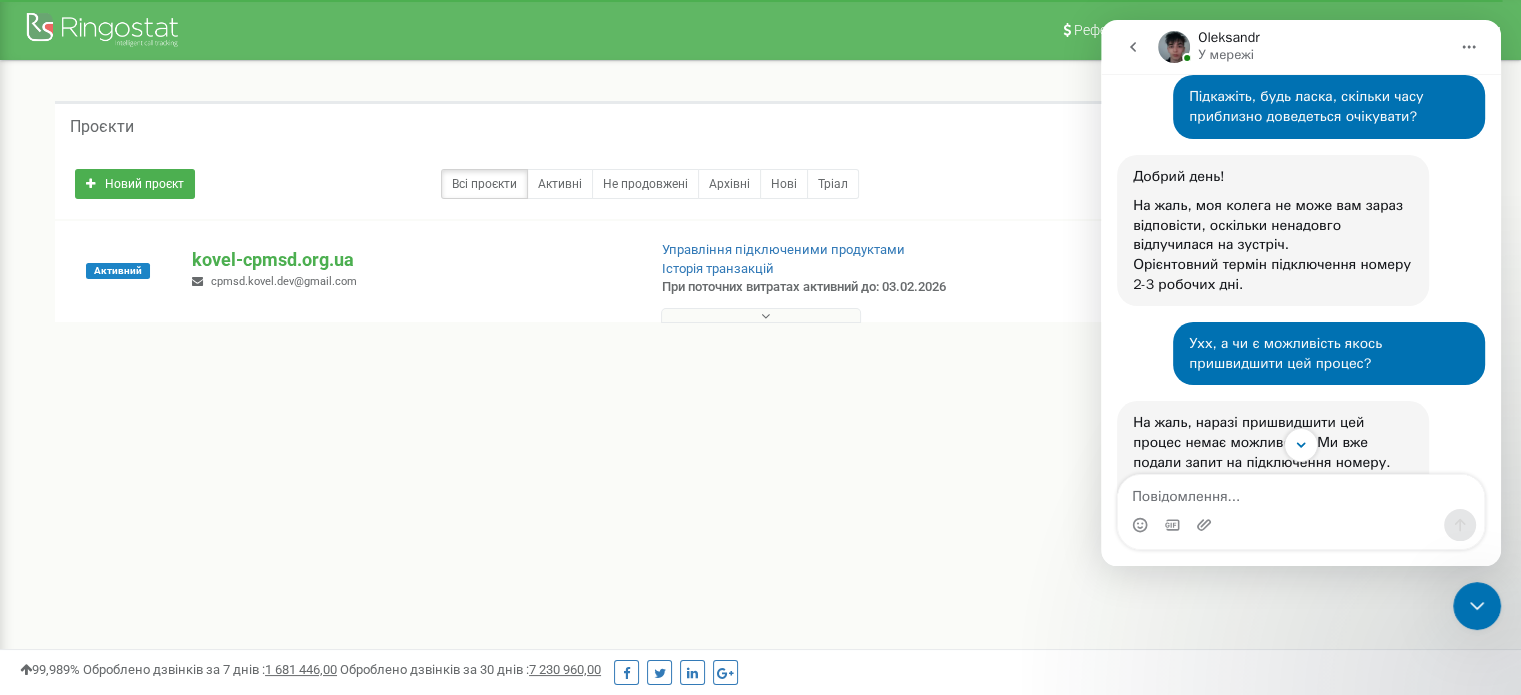 scroll, scrollTop: 6564, scrollLeft: 0, axis: vertical 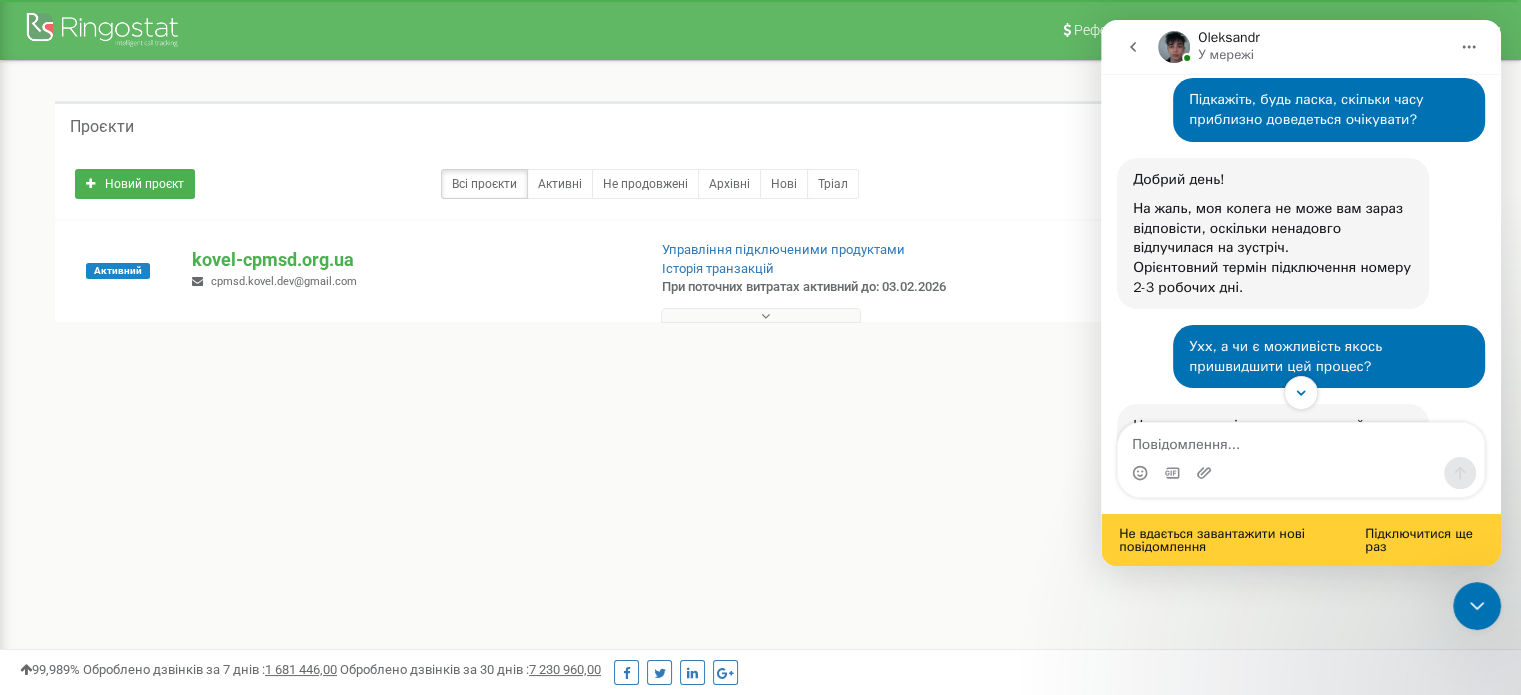 click on "Підключитися ще раз" at bounding box center [1419, 540] 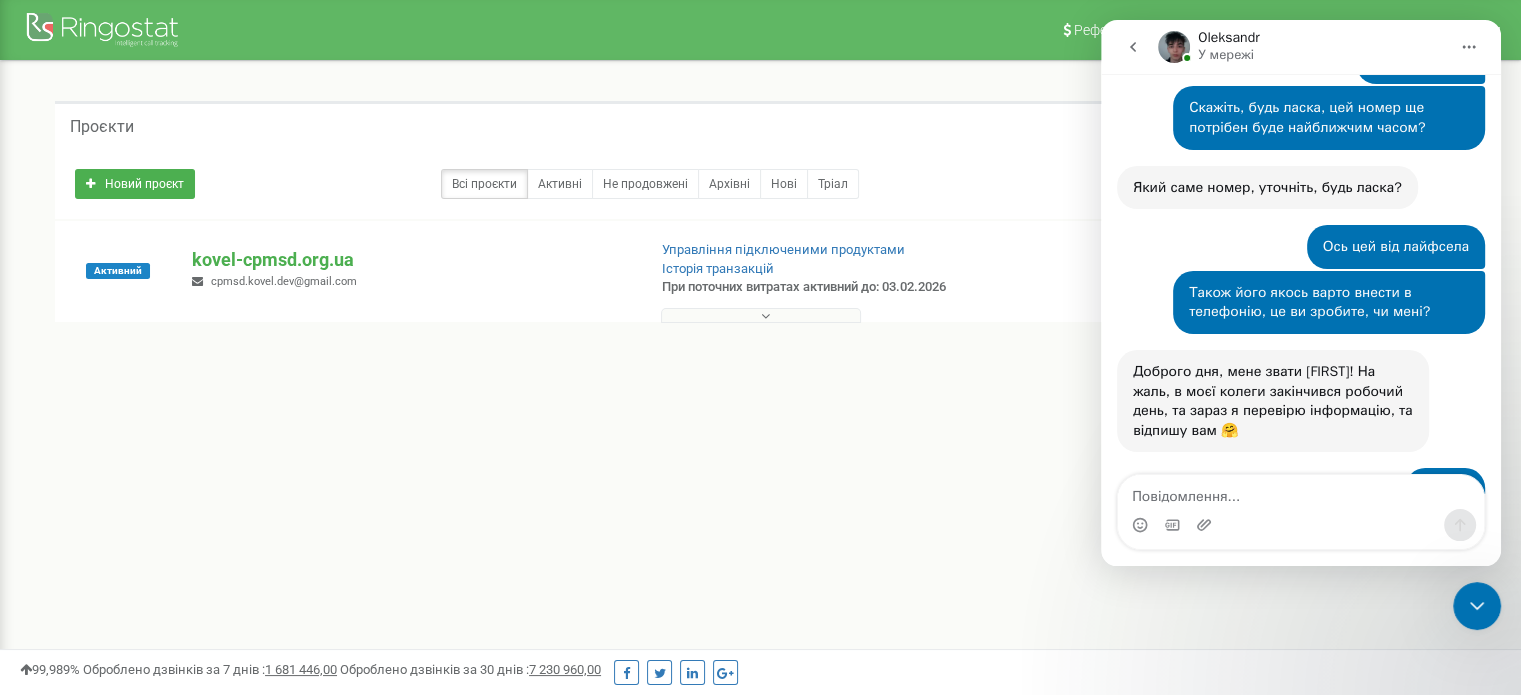 scroll, scrollTop: 9162, scrollLeft: 0, axis: vertical 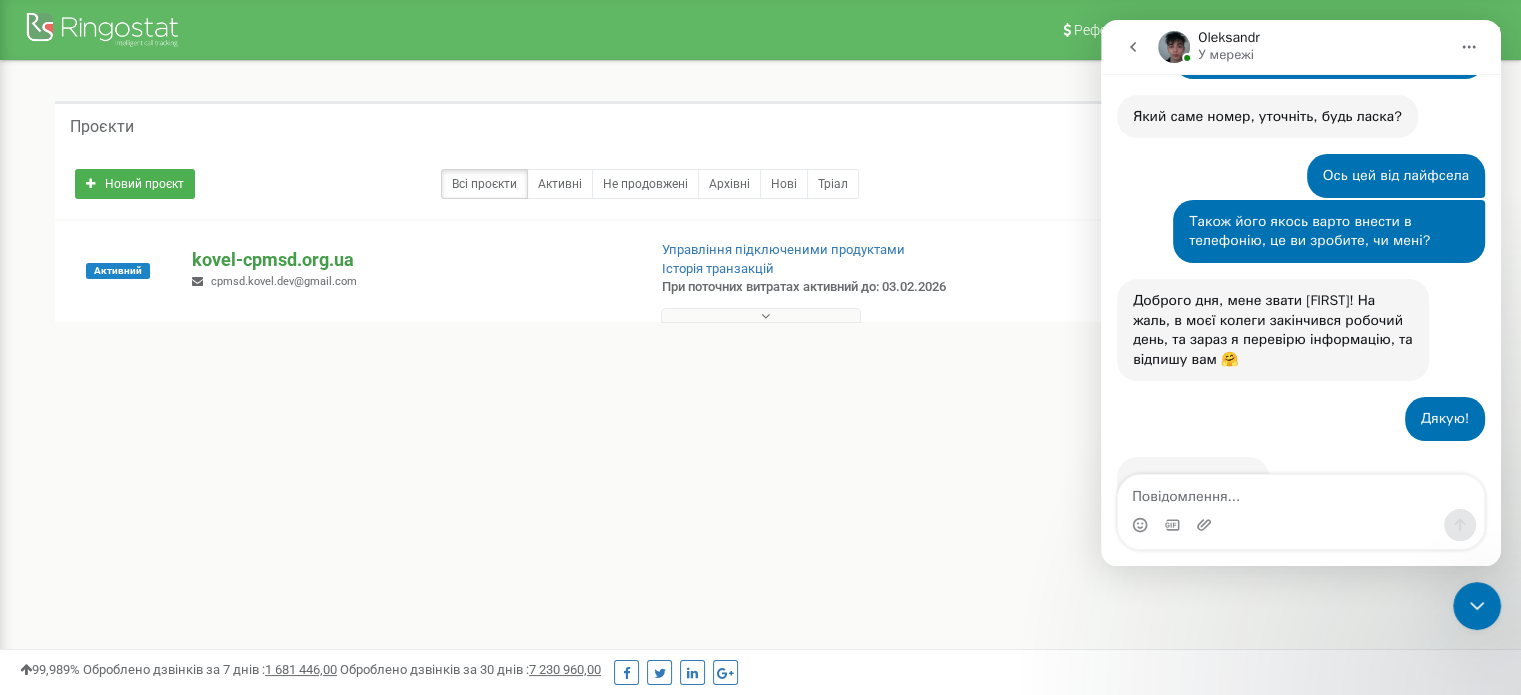 click on "kovel-cpmsd.org.ua" at bounding box center [410, 260] 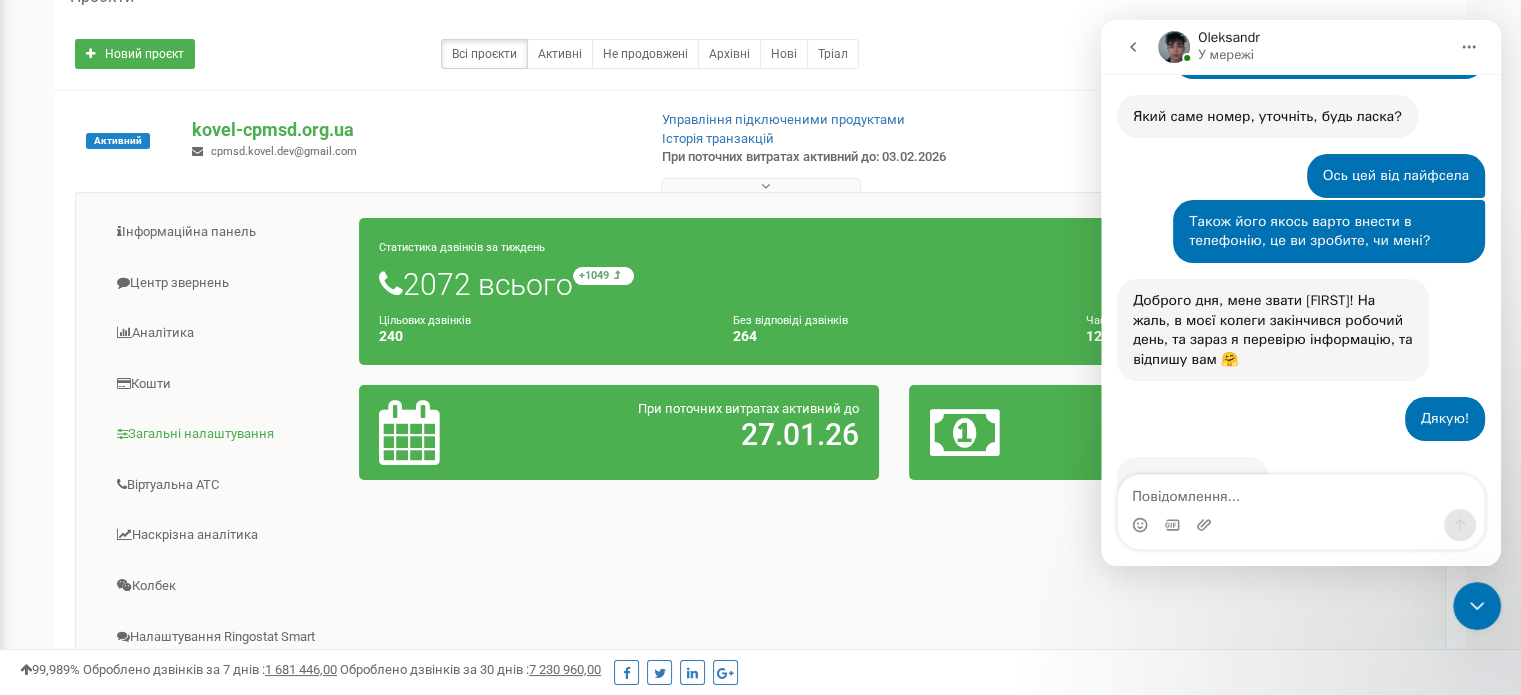 scroll, scrollTop: 132, scrollLeft: 0, axis: vertical 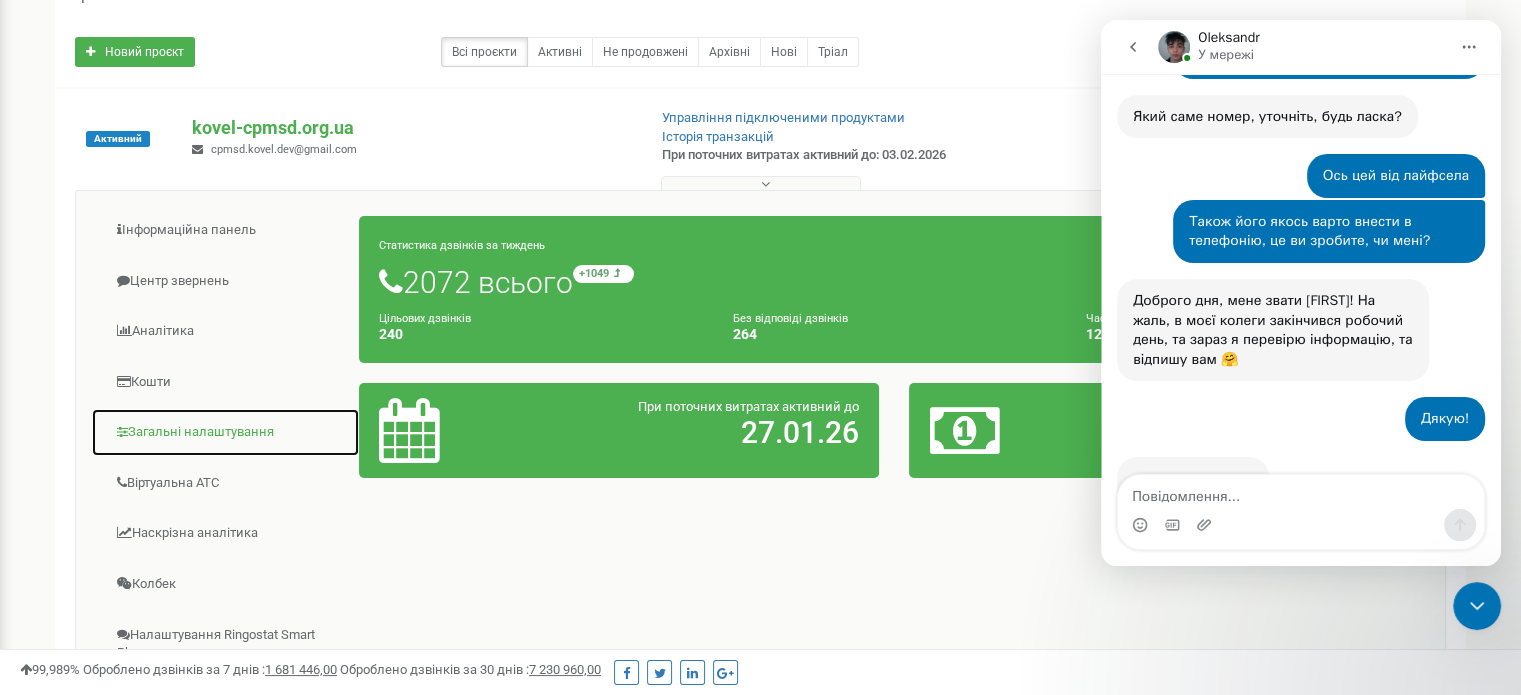click on "Загальні налаштування" at bounding box center (225, 432) 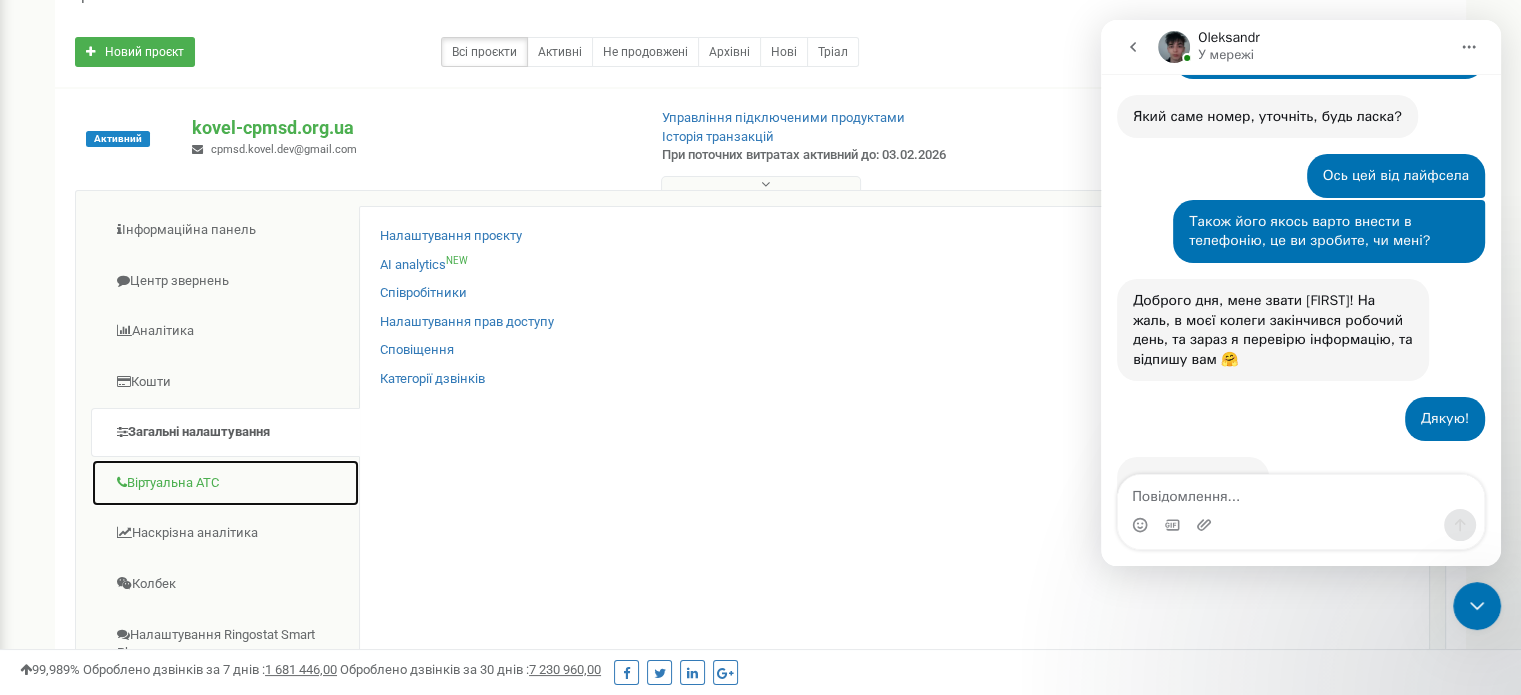 click on "Віртуальна АТС" at bounding box center [225, 483] 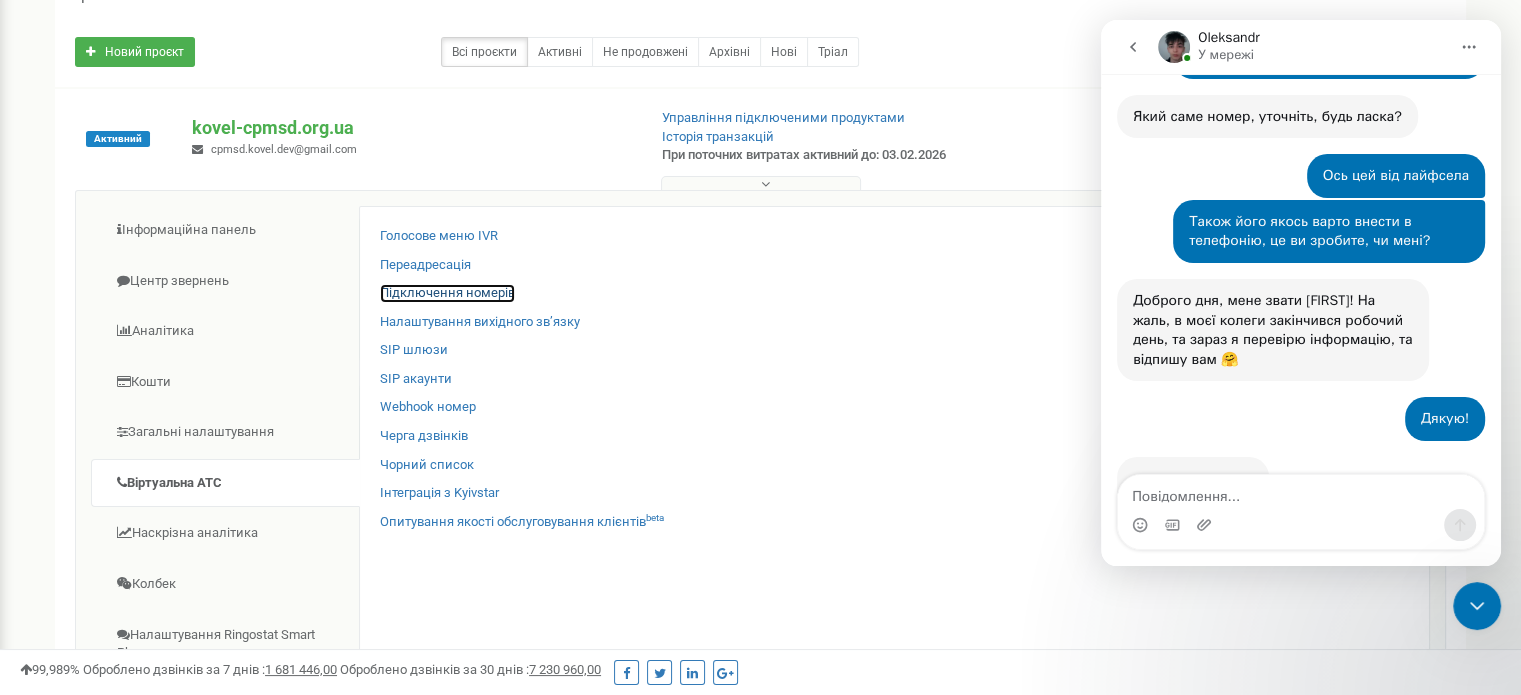 click on "Підключення номерів" at bounding box center [447, 293] 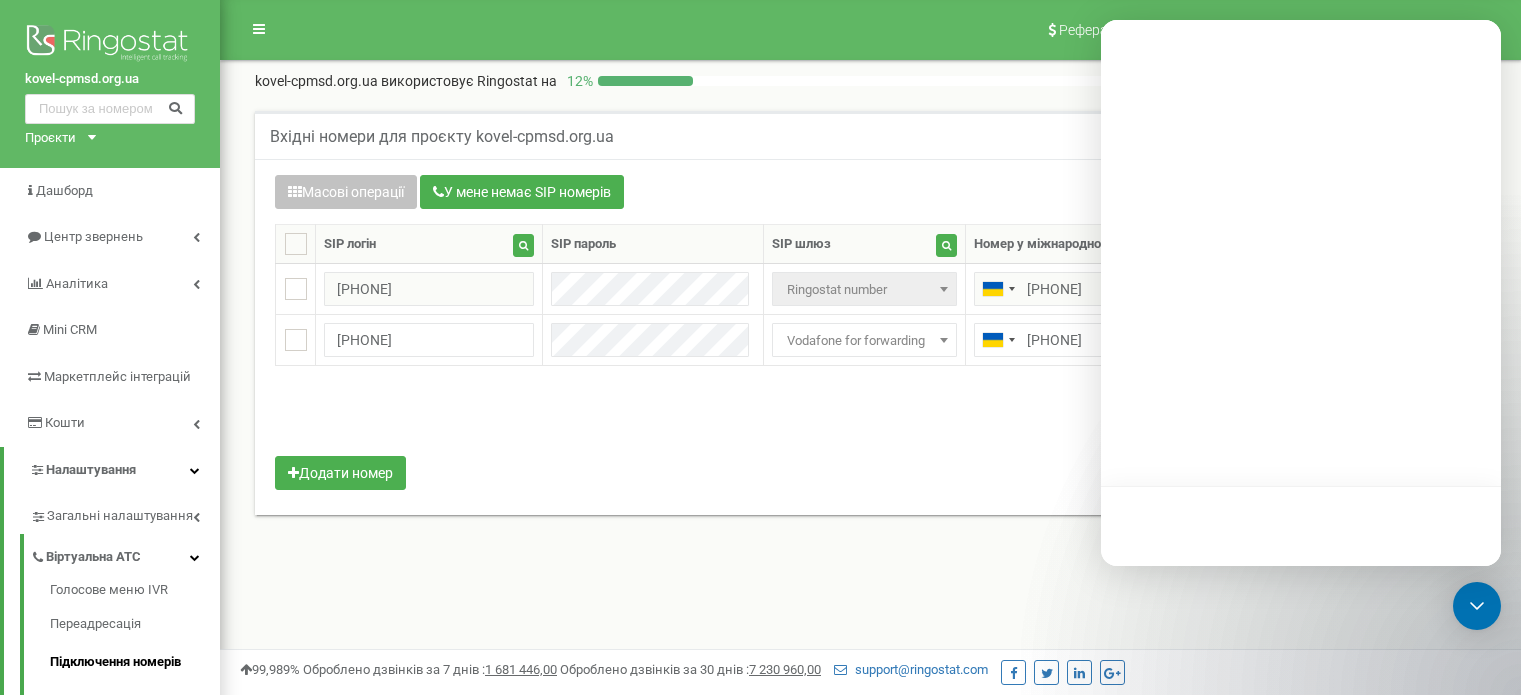 scroll, scrollTop: 0, scrollLeft: 0, axis: both 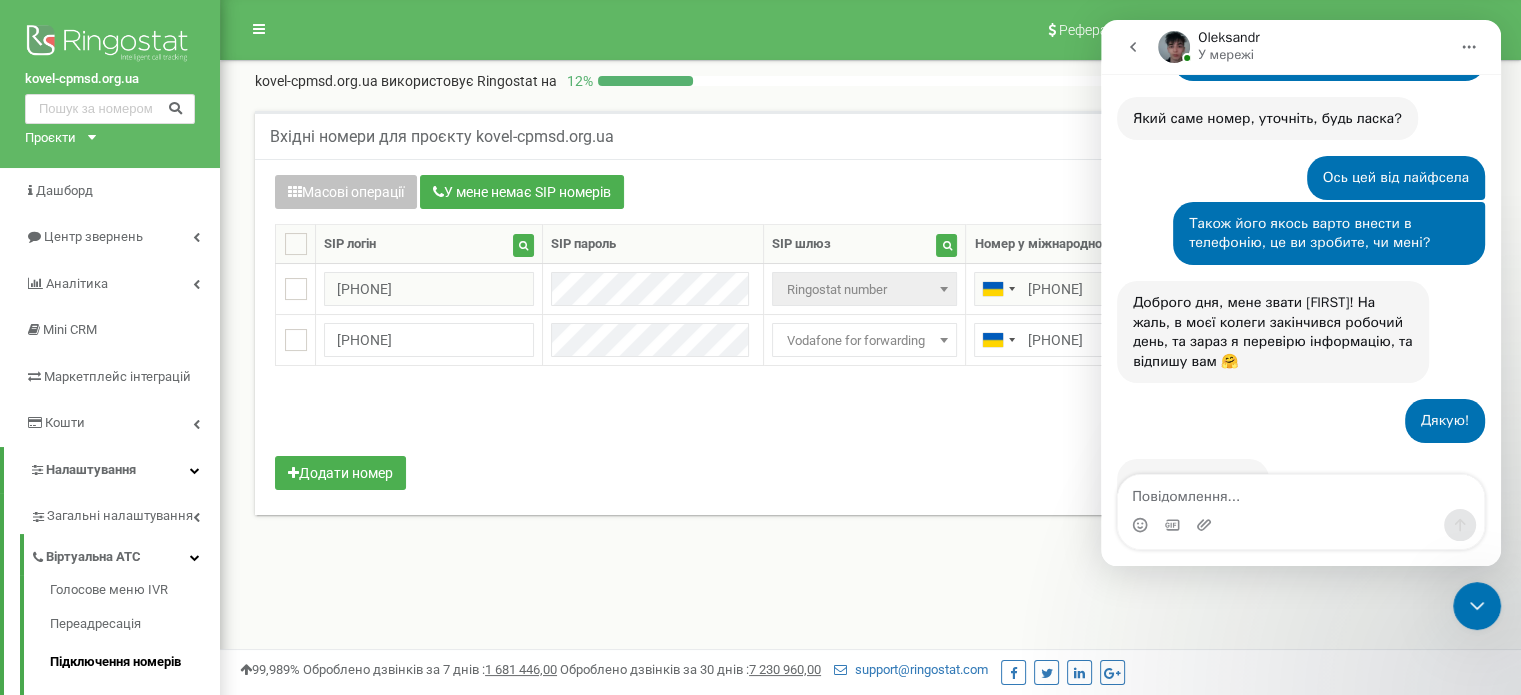 click on "Масові операції
У мене немає SIP номерів
Налаштування
Виберіть налаштування для редагування
Схема переадресації
SIP шлюз
Виберіть налаштування для редагування
Нове значення
Не призначено
Main
DIDWW" at bounding box center (870, 337) 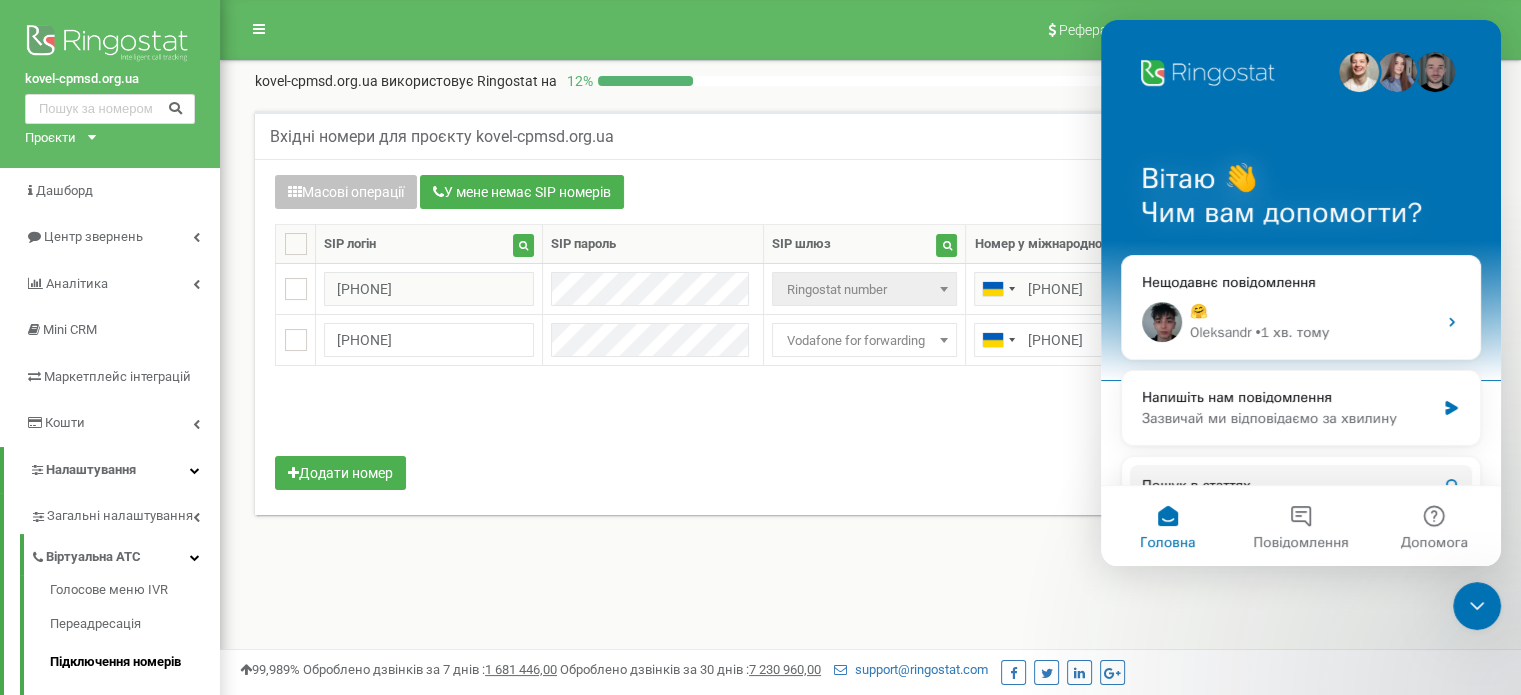 scroll, scrollTop: 0, scrollLeft: 0, axis: both 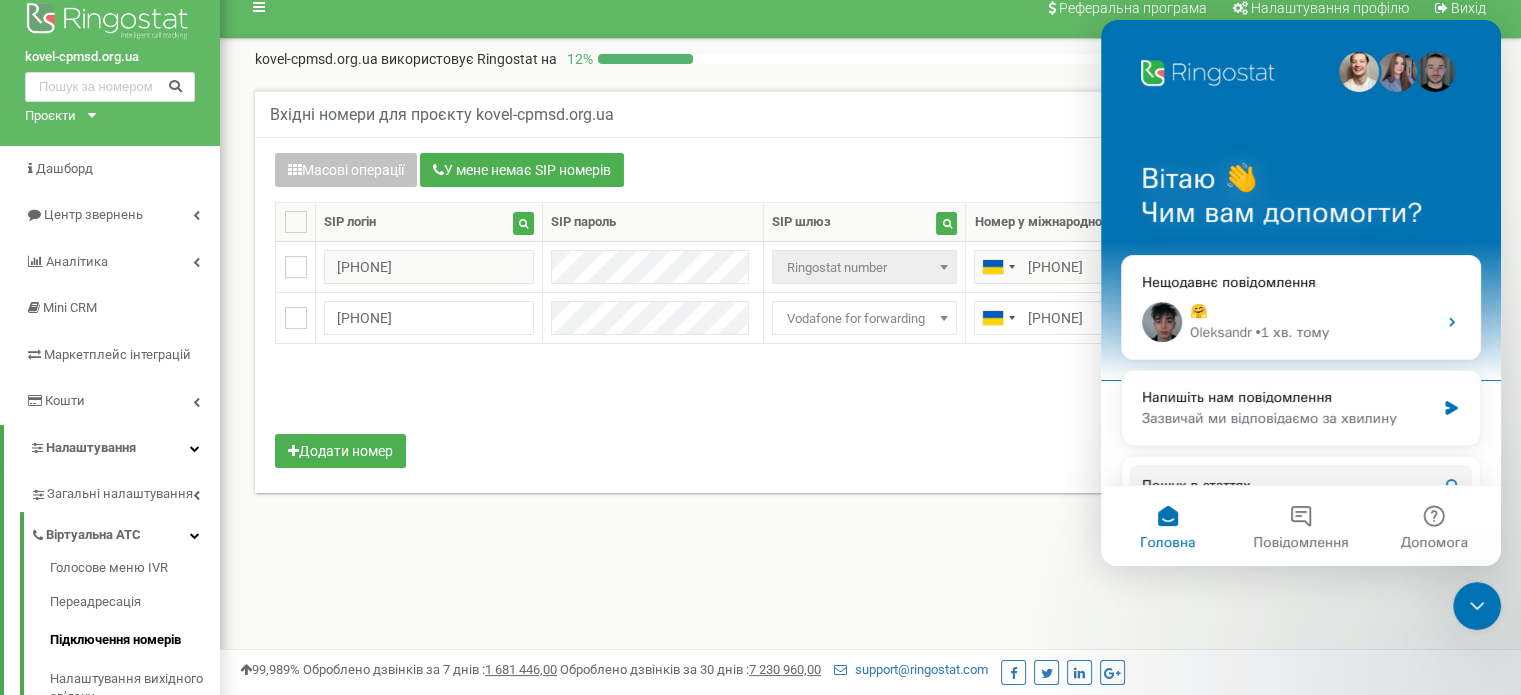 click 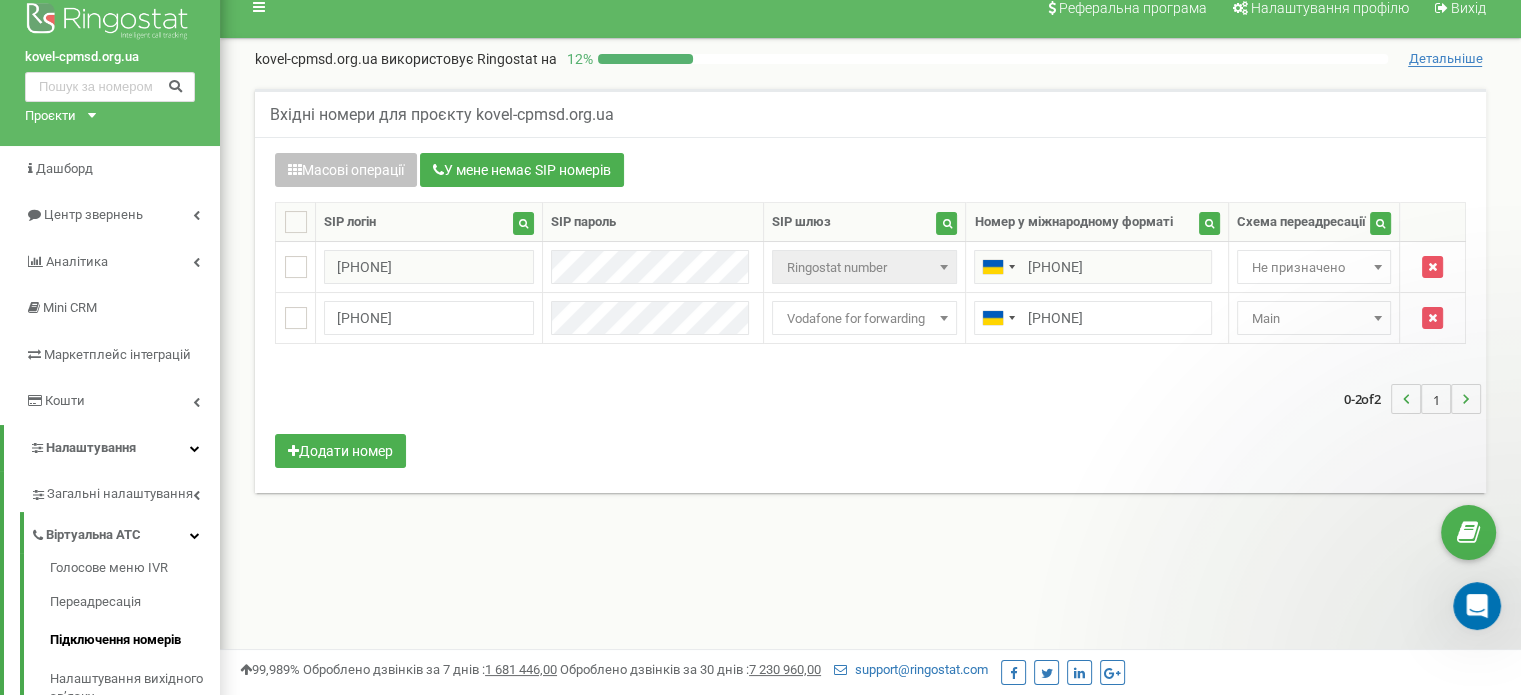 scroll, scrollTop: 0, scrollLeft: 0, axis: both 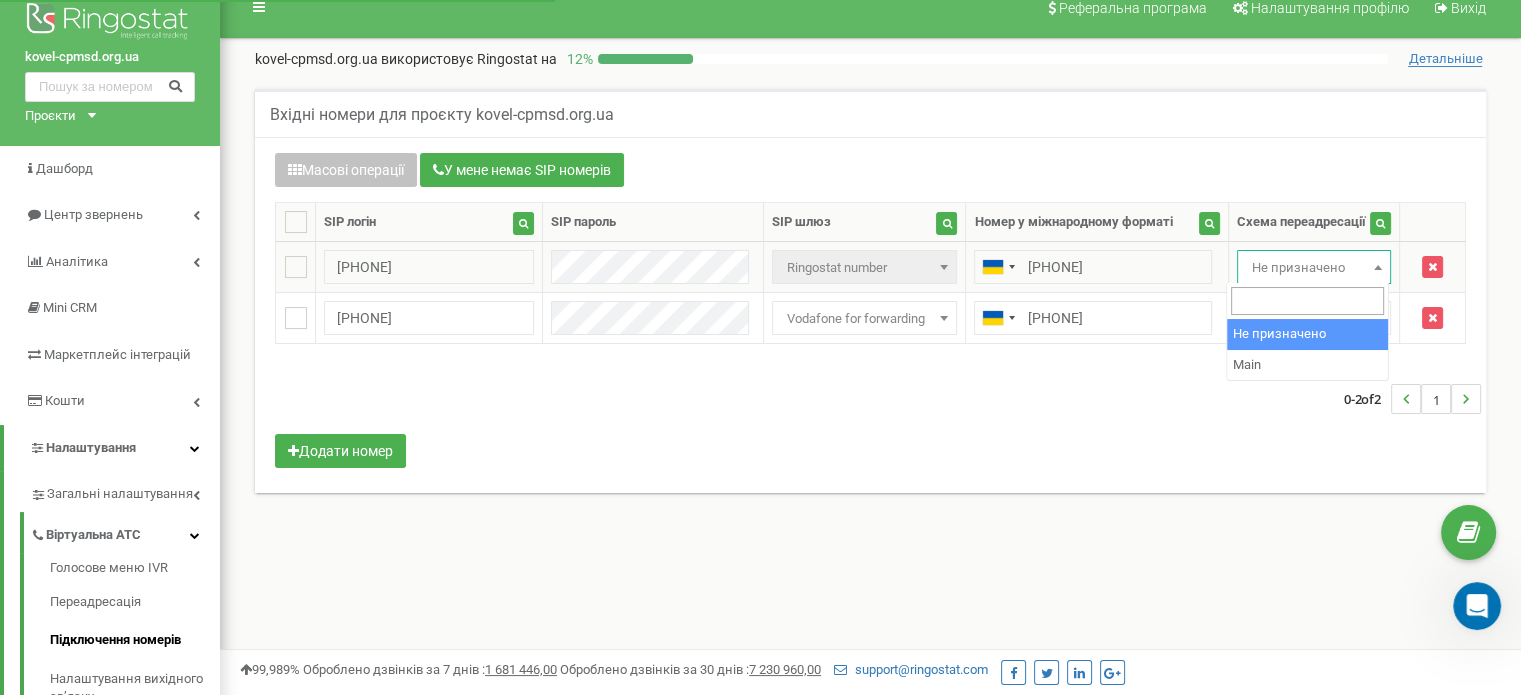click on "Не призначено" at bounding box center [1314, 268] 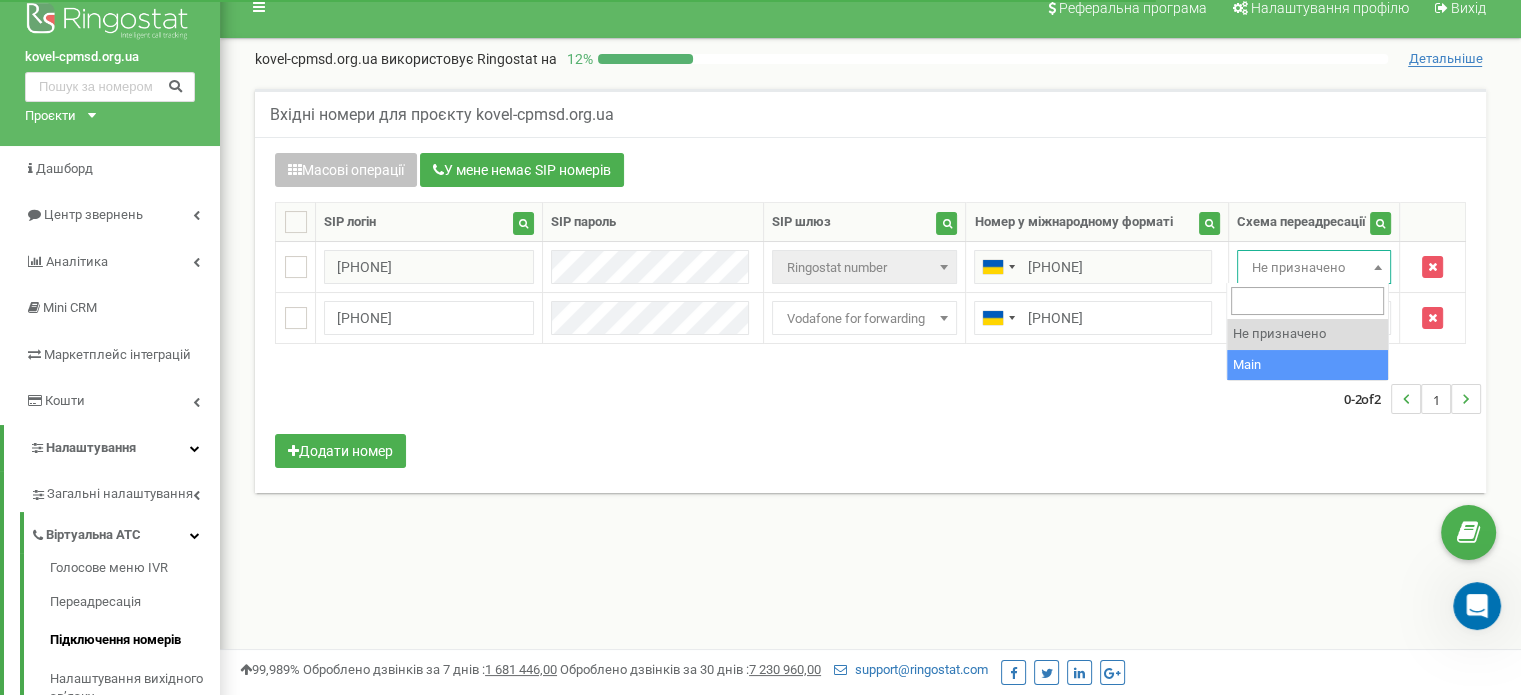 select on "252226" 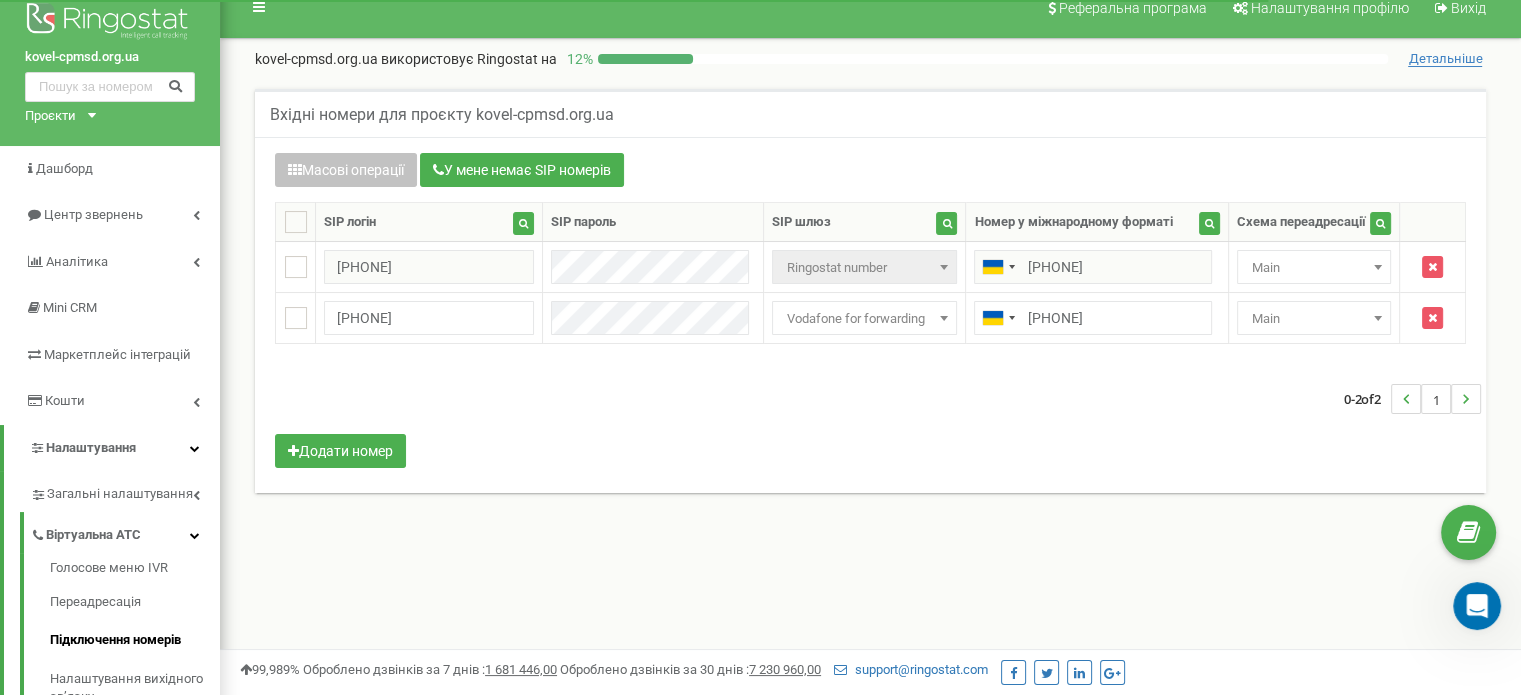 click on "0-2  of  2
1" at bounding box center (870, 399) 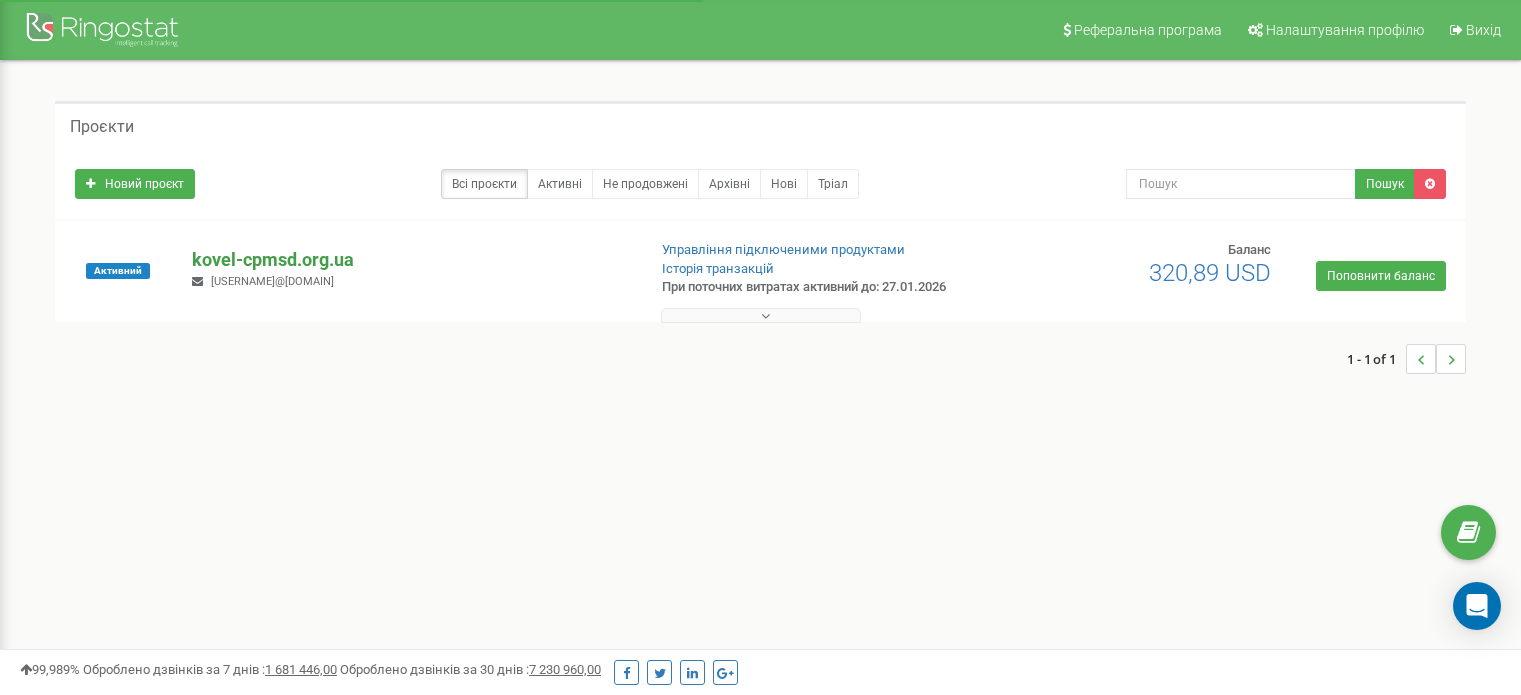 scroll, scrollTop: 0, scrollLeft: 0, axis: both 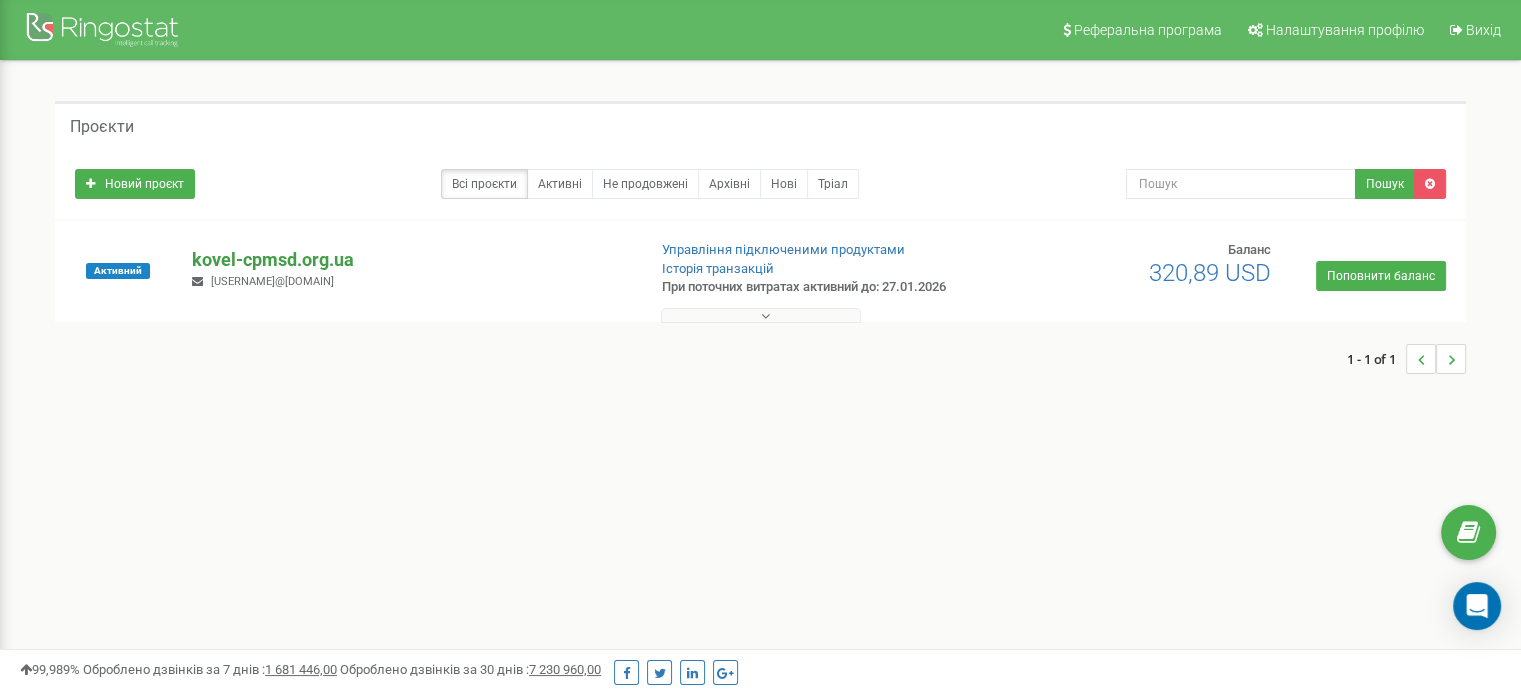 click on "kovel-cpmsd.org.ua" at bounding box center (410, 260) 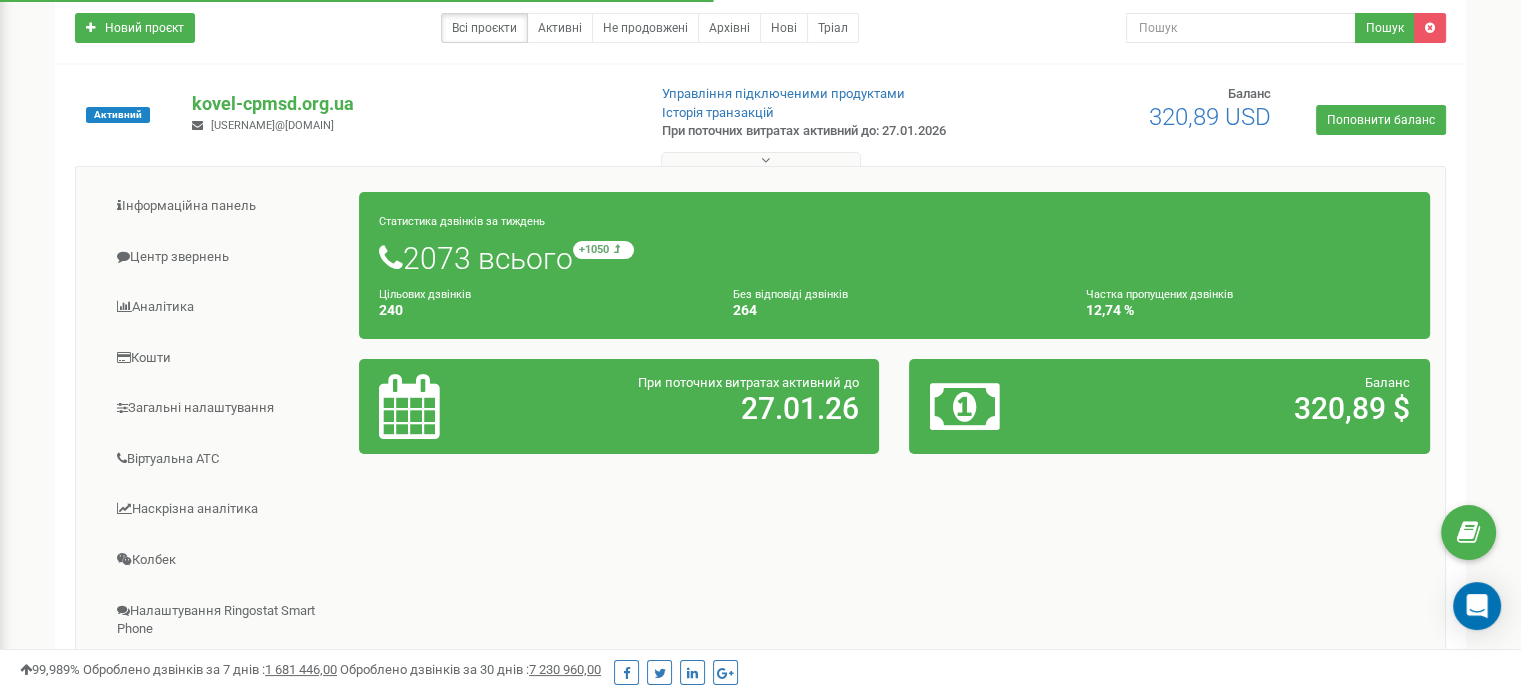 scroll, scrollTop: 208, scrollLeft: 0, axis: vertical 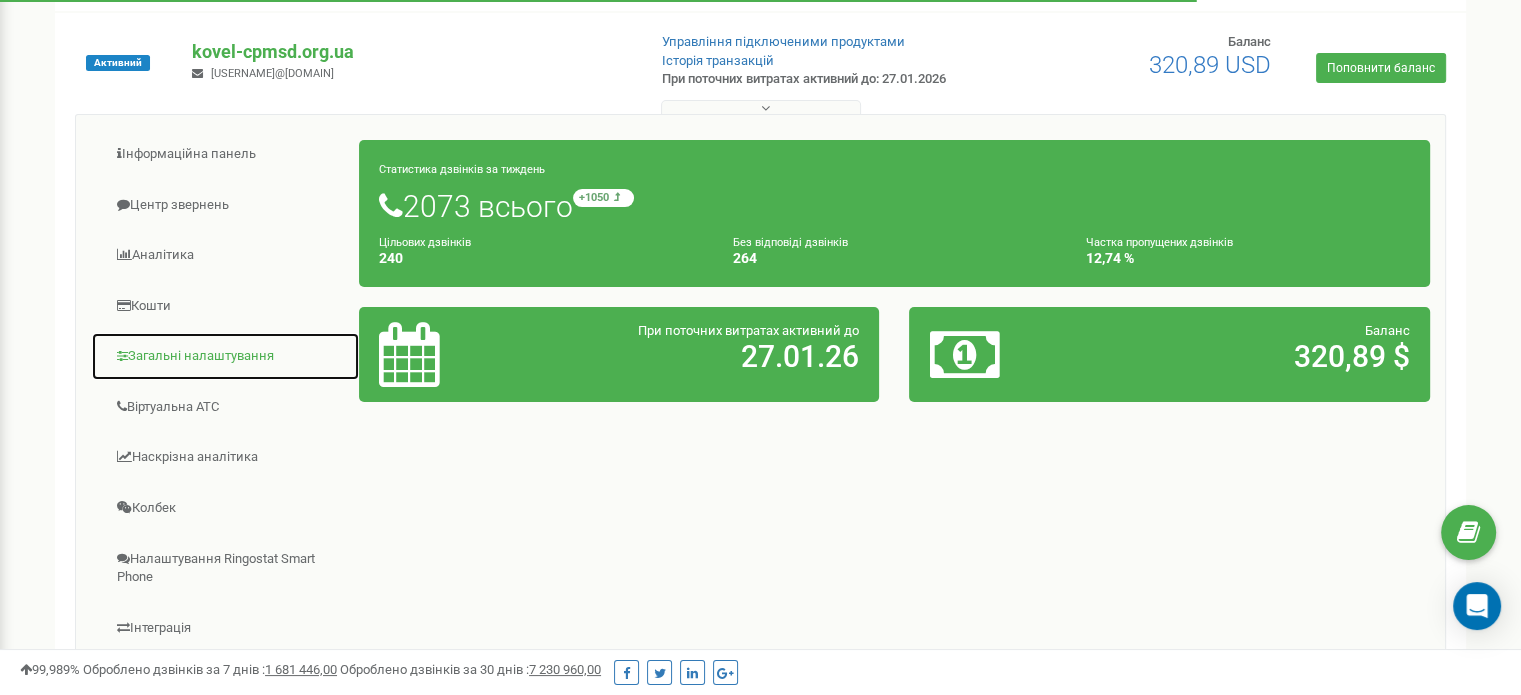 click on "Загальні налаштування" at bounding box center [225, 356] 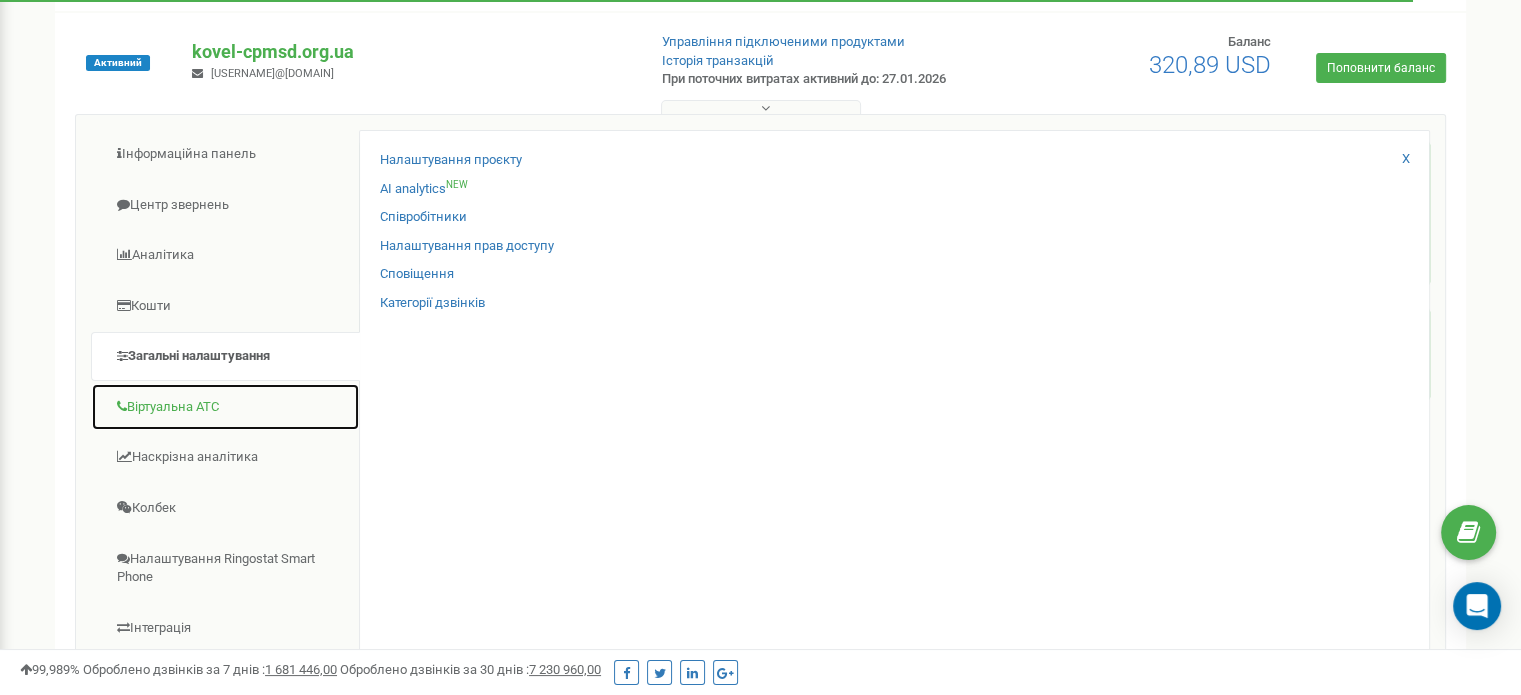click on "Віртуальна АТС" at bounding box center (225, 407) 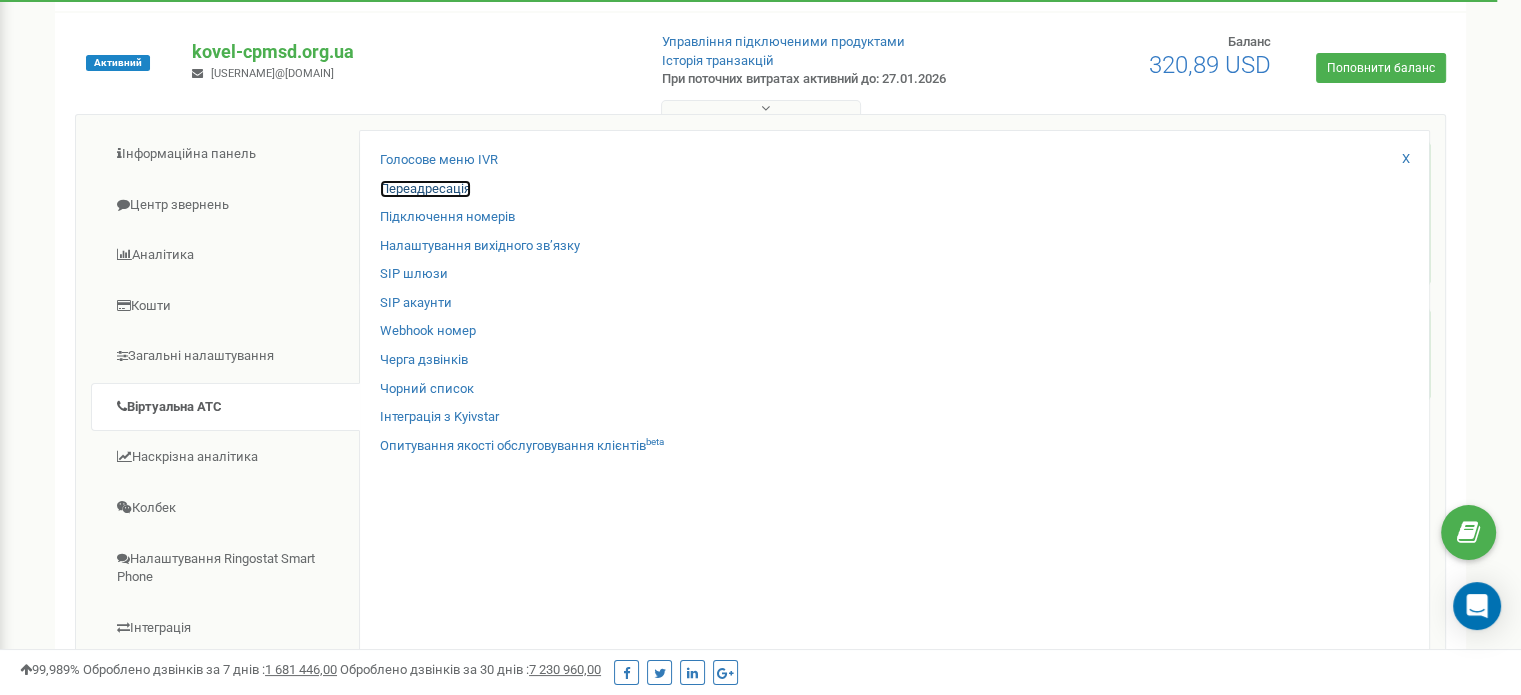 click on "Переадресація" at bounding box center [425, 189] 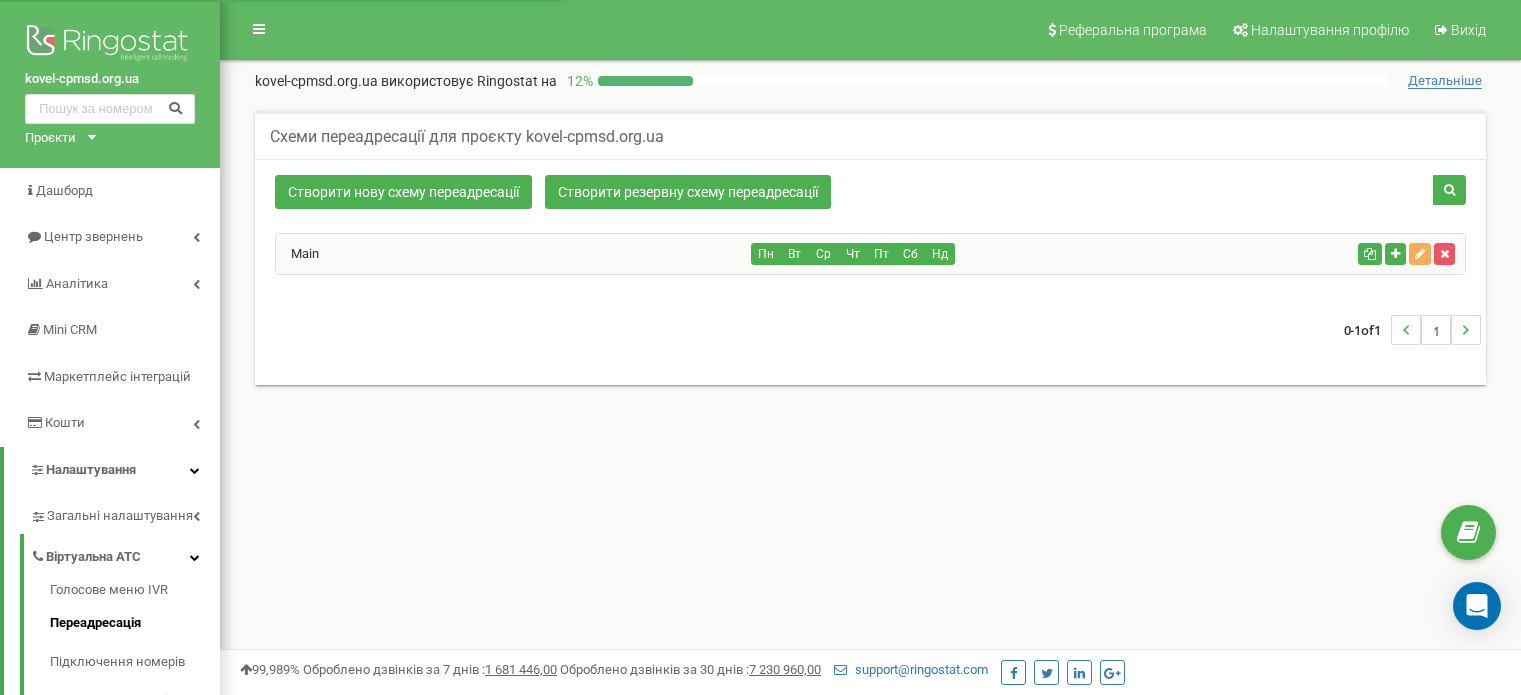 scroll, scrollTop: 0, scrollLeft: 0, axis: both 